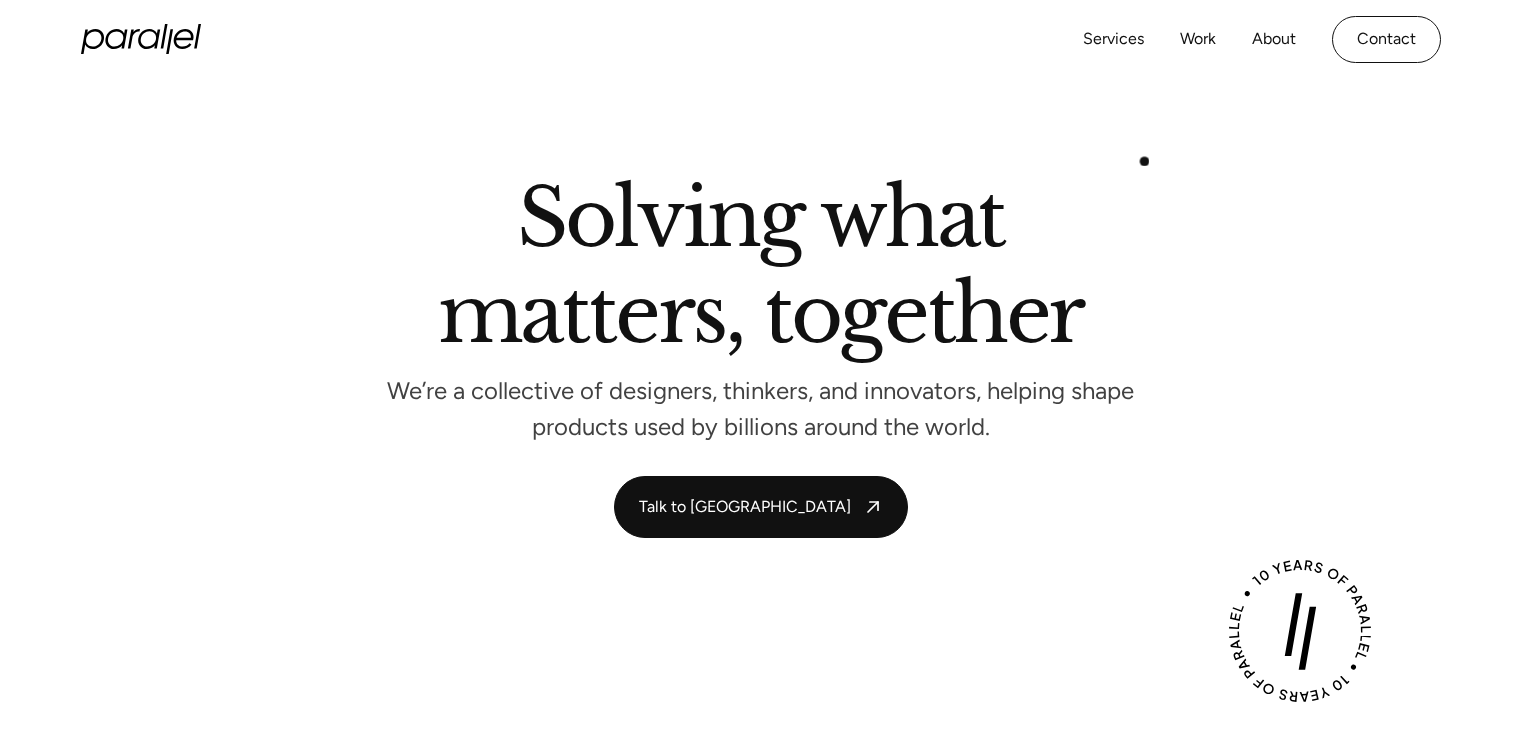 scroll, scrollTop: 0, scrollLeft: 0, axis: both 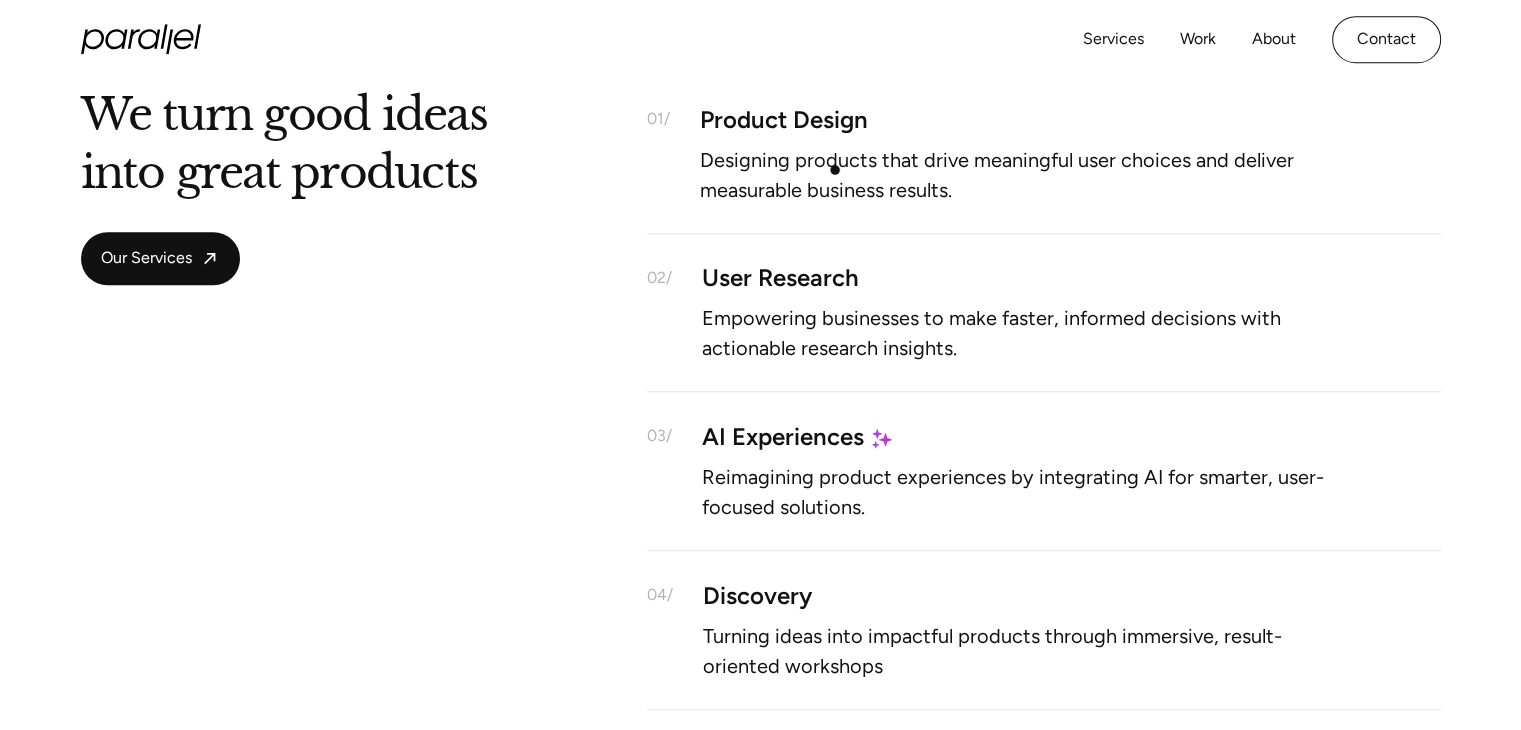 click on "Designing products that drive meaningful user choices and deliver measurable business results." at bounding box center (1025, 174) 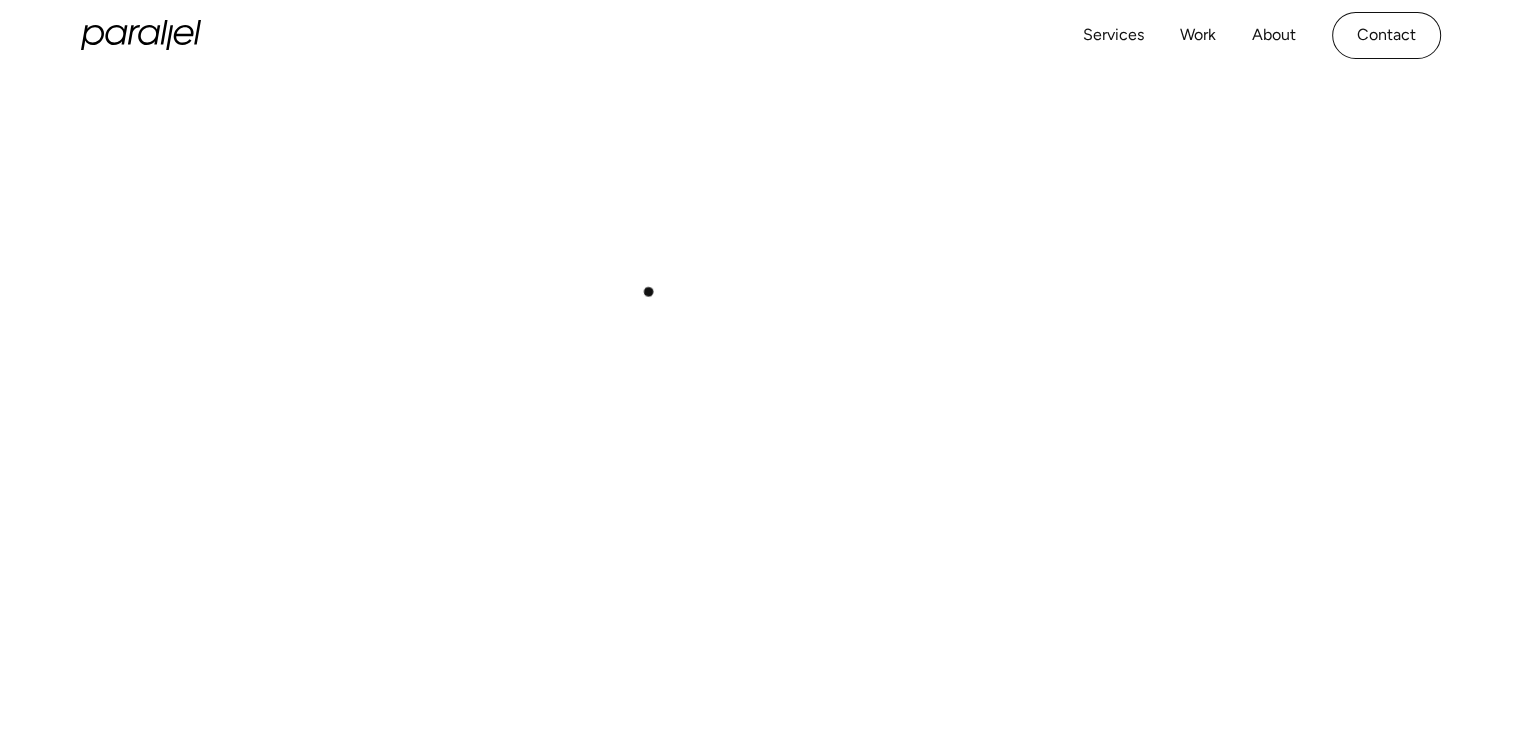 scroll, scrollTop: 400, scrollLeft: 0, axis: vertical 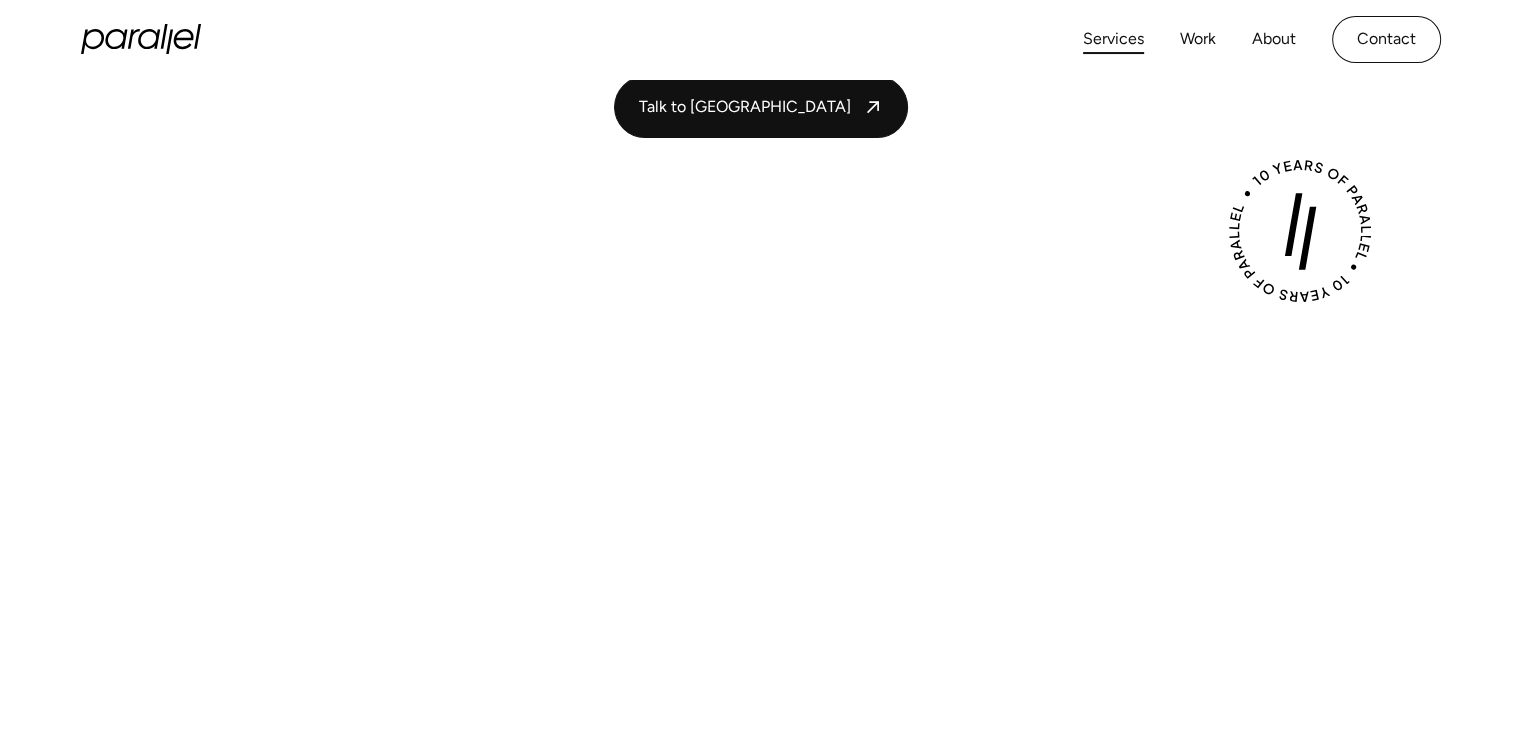 click on "Services" at bounding box center [1113, 39] 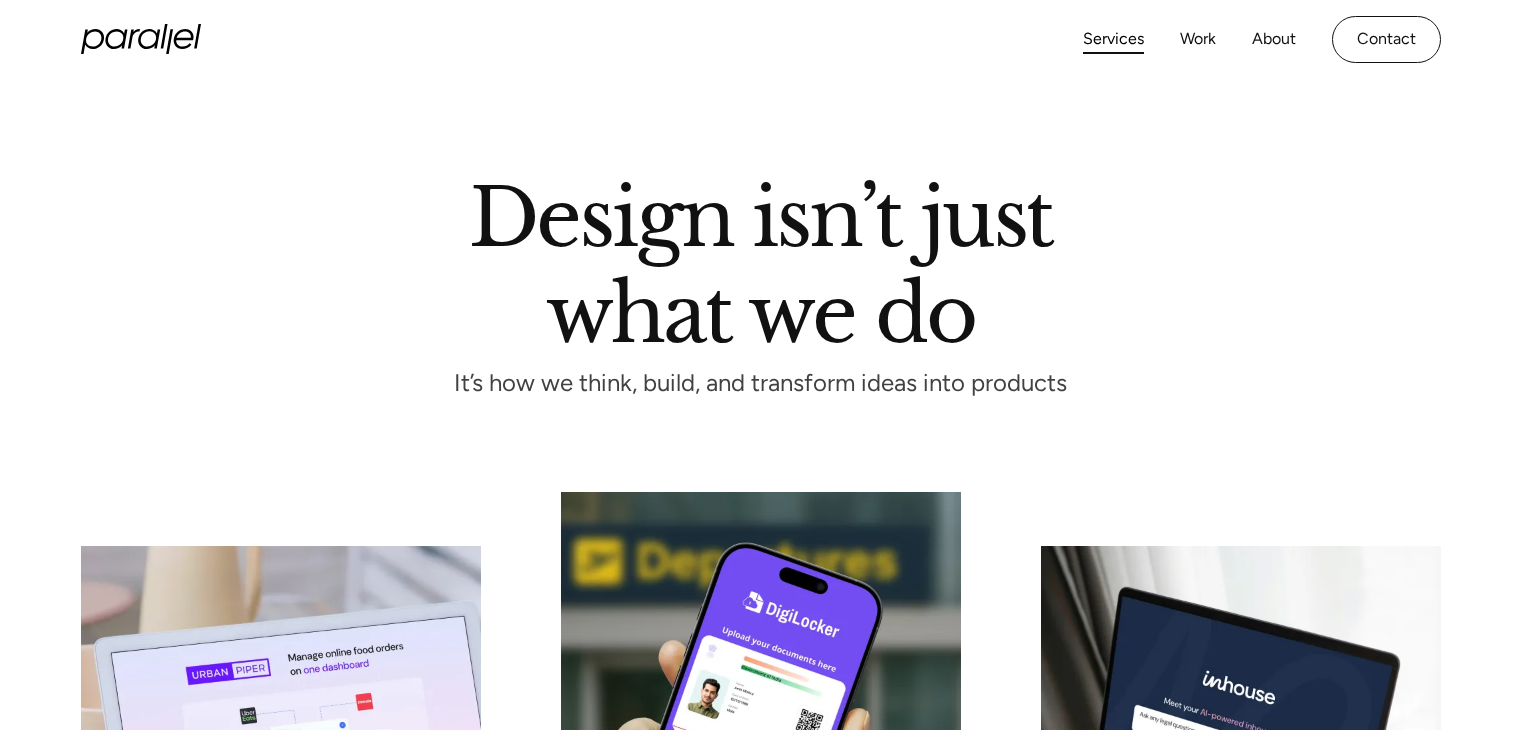 scroll, scrollTop: 0, scrollLeft: 0, axis: both 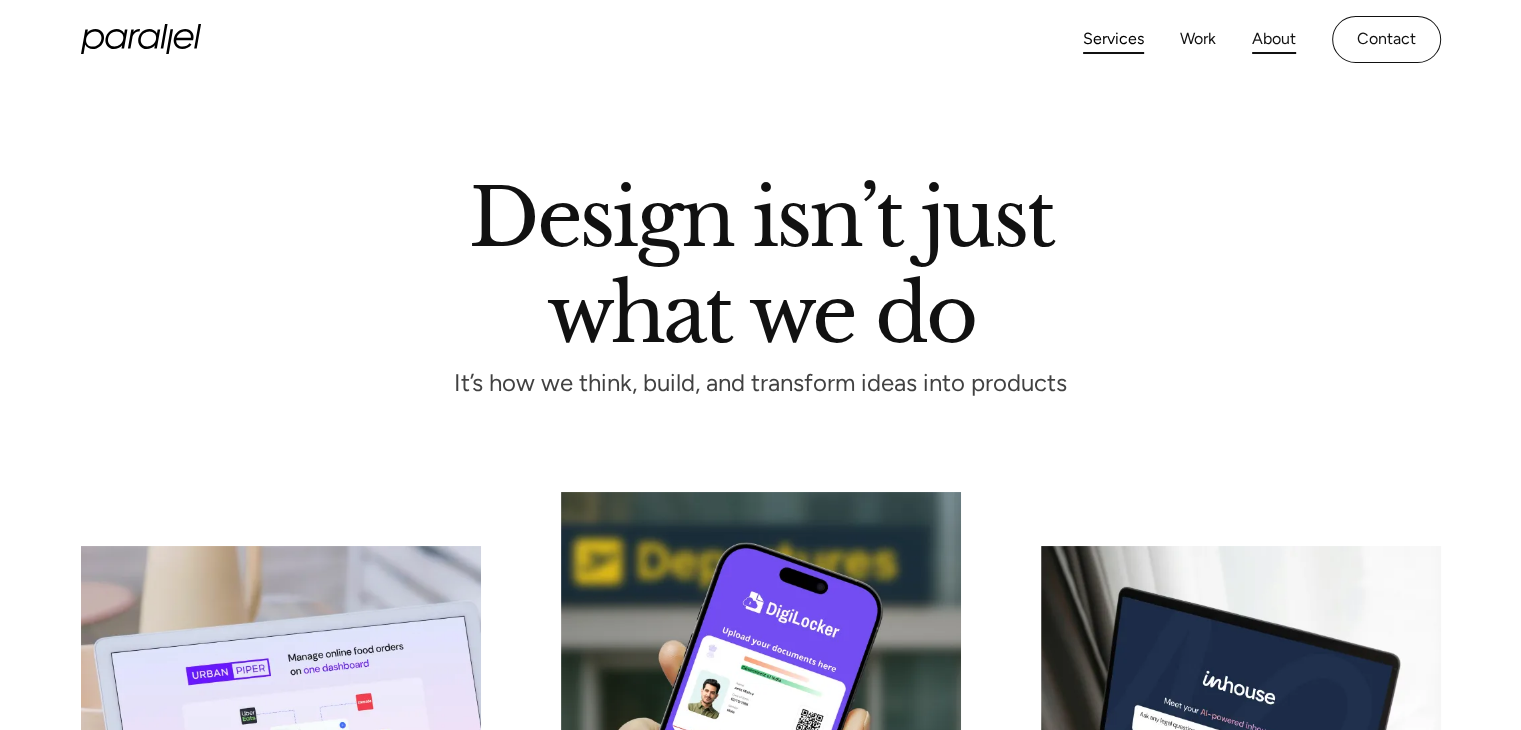 click on "About" at bounding box center [1274, 39] 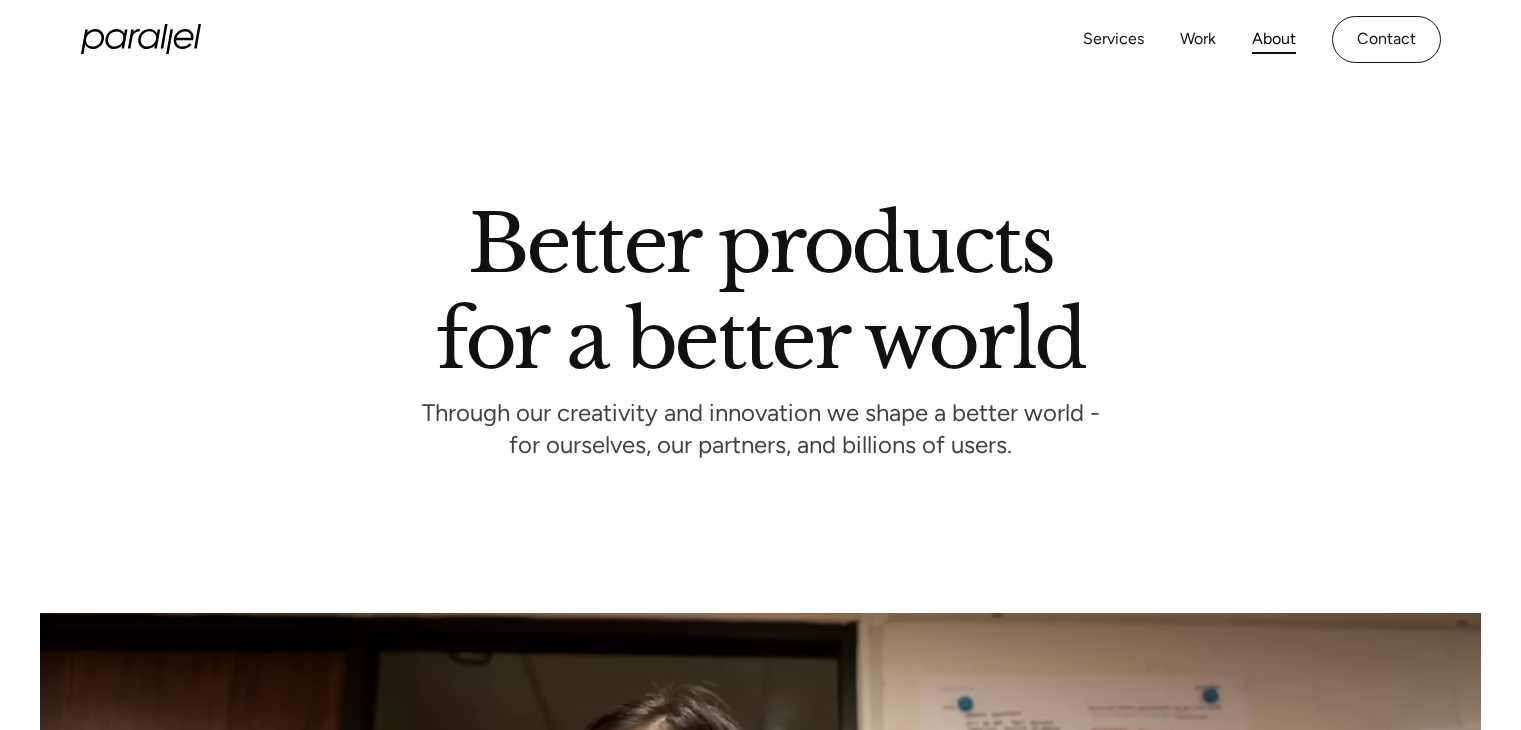 scroll, scrollTop: 0, scrollLeft: 0, axis: both 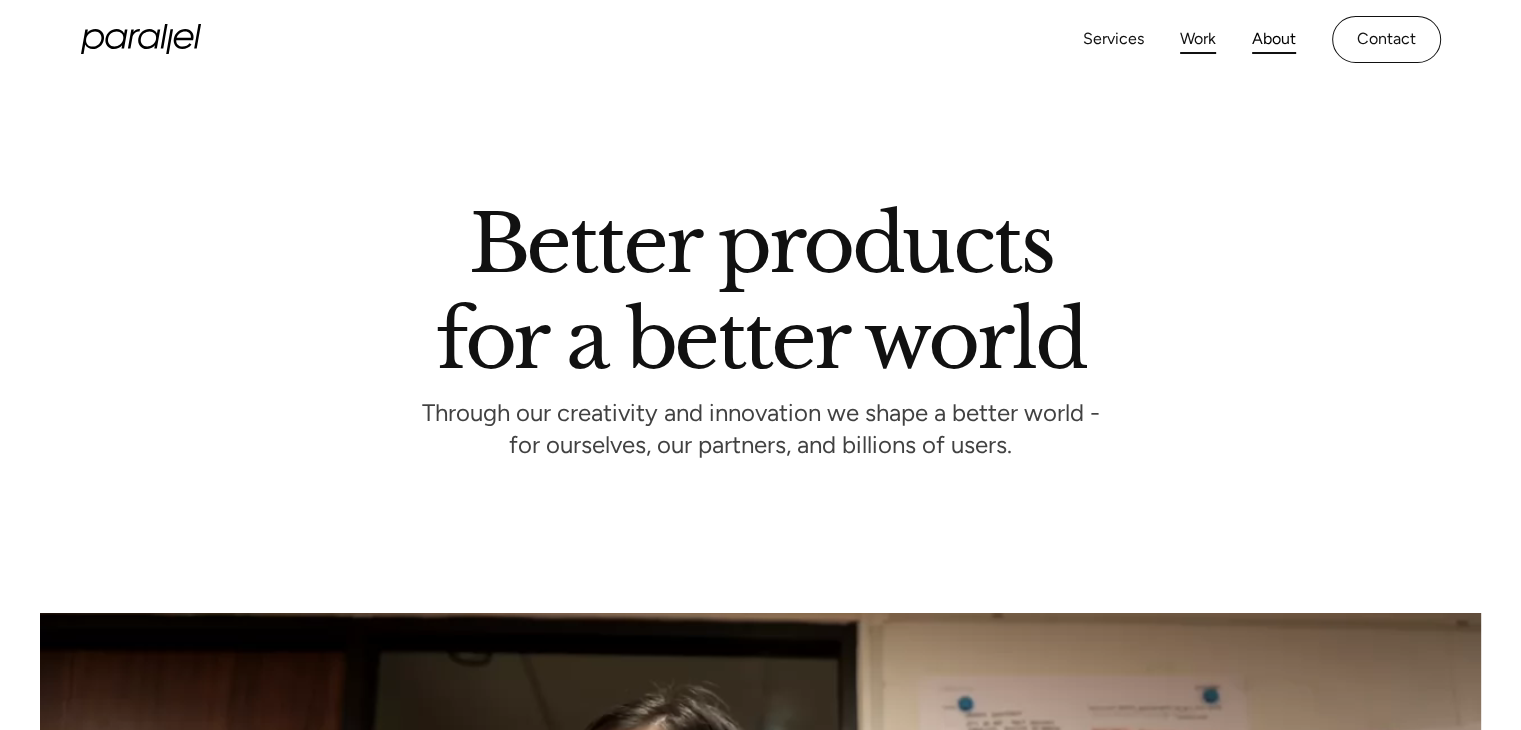 click on "Work" at bounding box center (1198, 39) 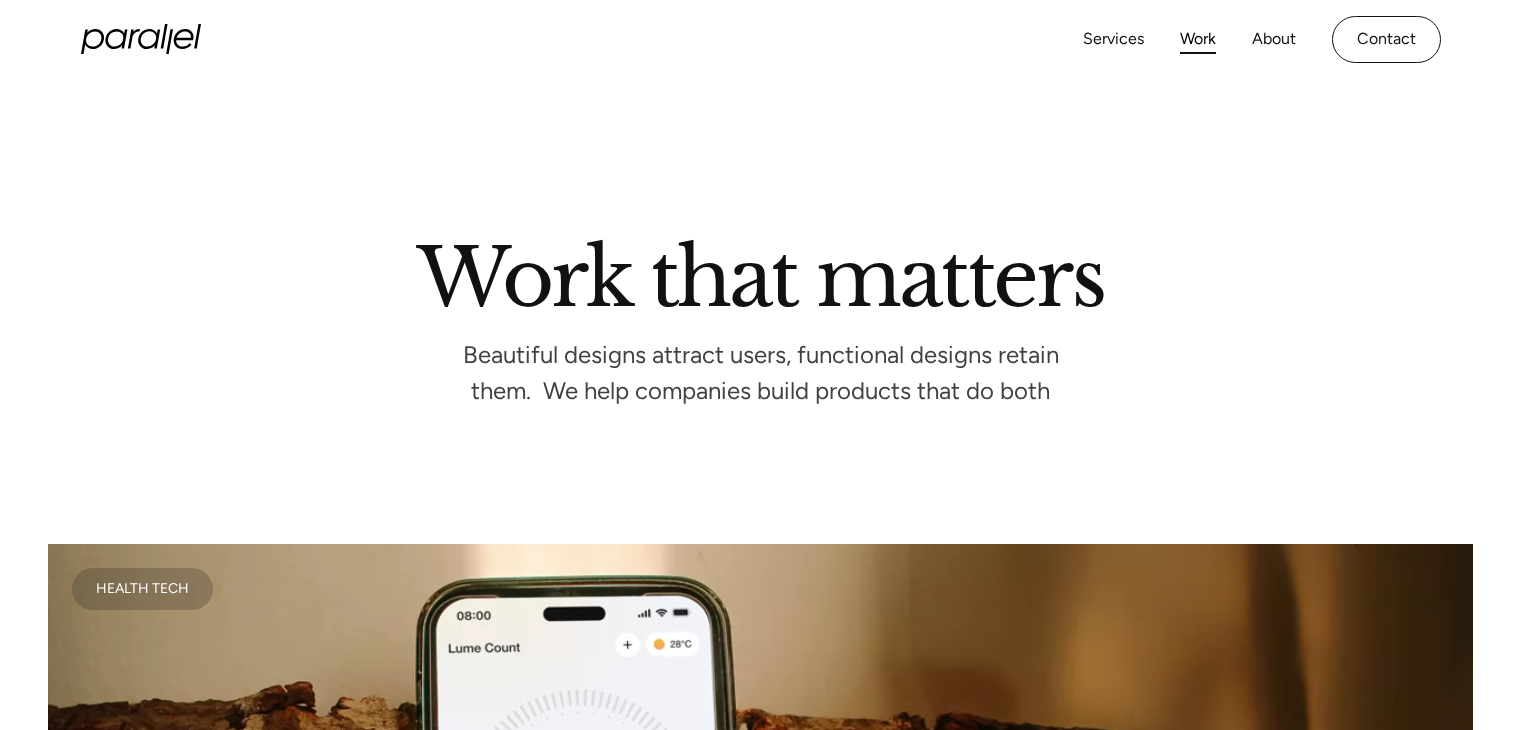 scroll, scrollTop: 0, scrollLeft: 0, axis: both 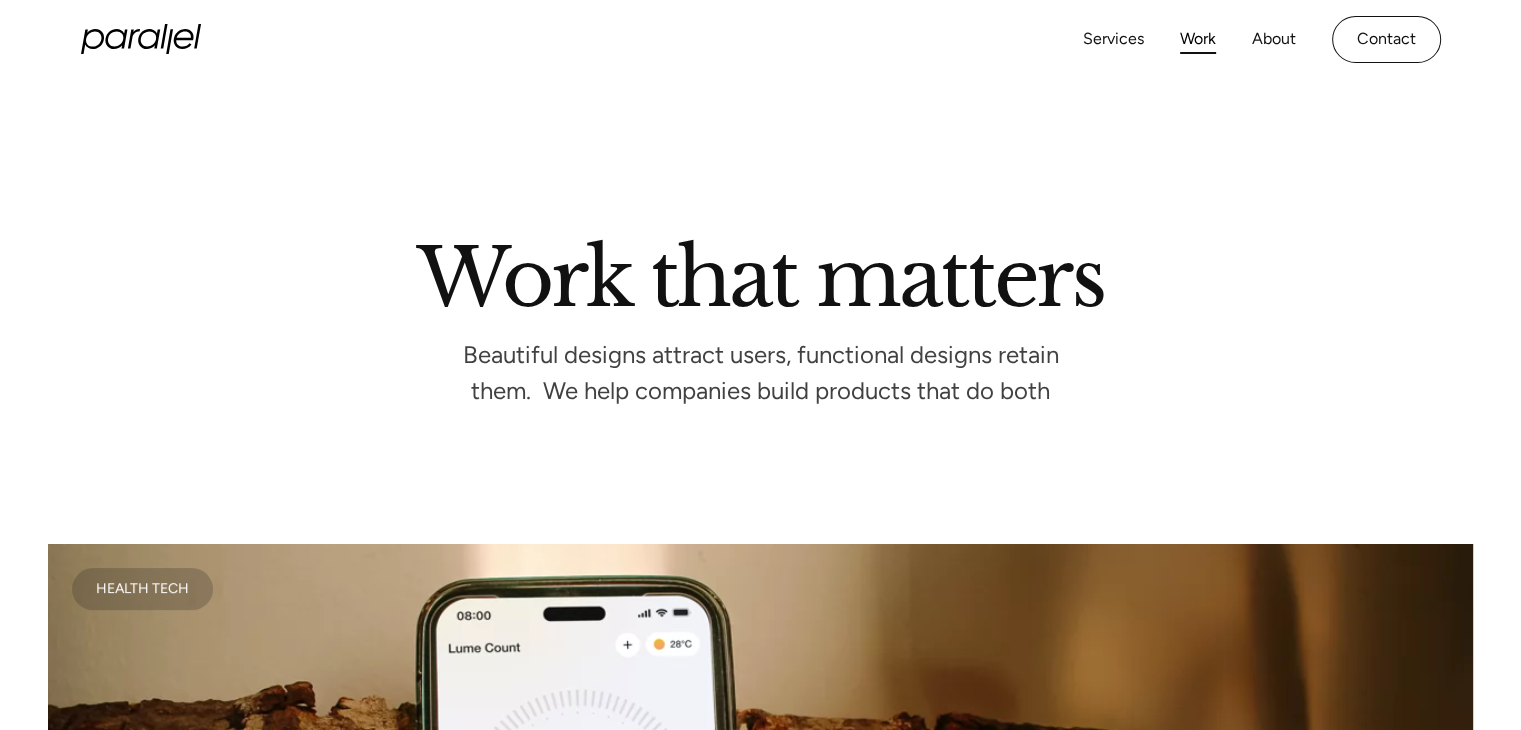 click on "Services Work About Careers Contact" at bounding box center (1262, 39) 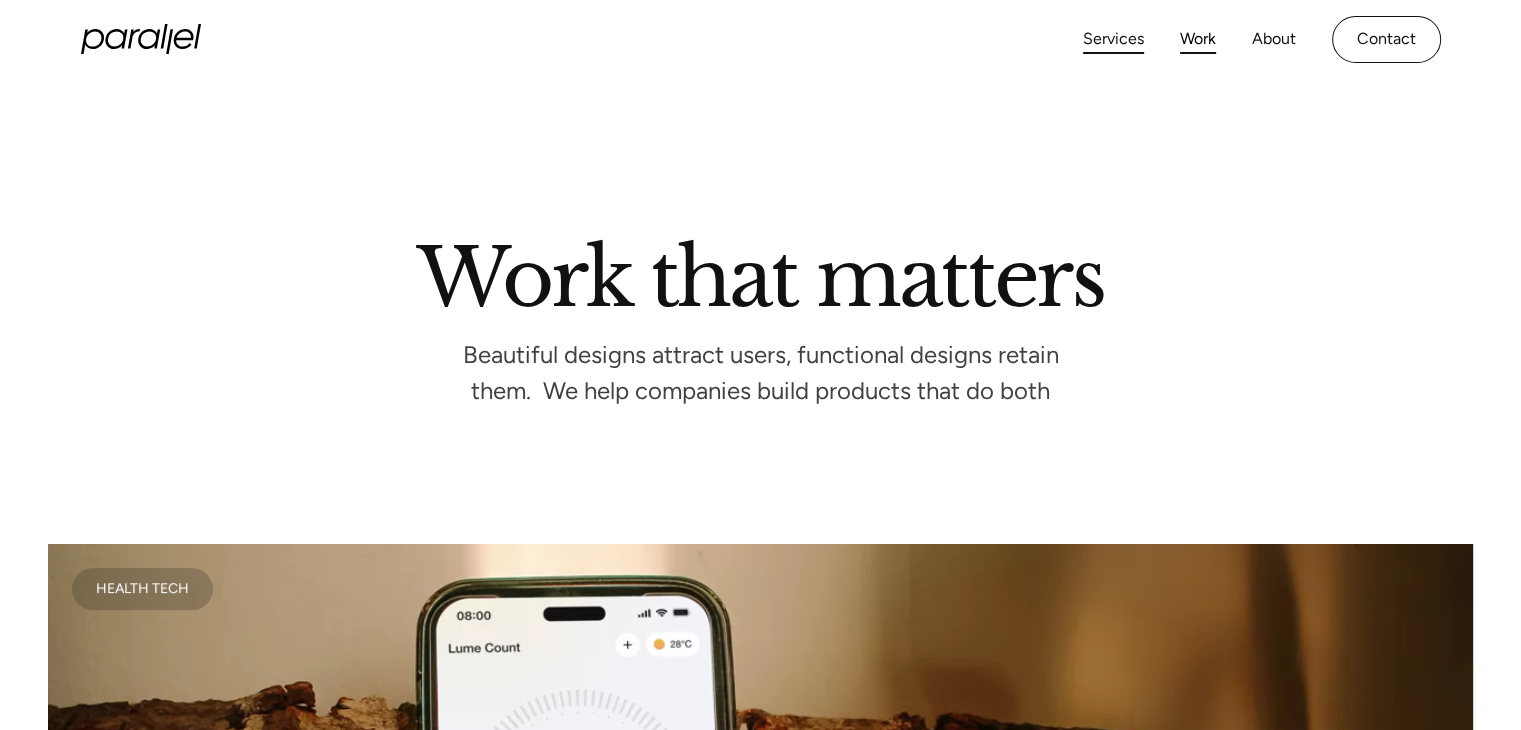 click on "Services" at bounding box center (1113, 39) 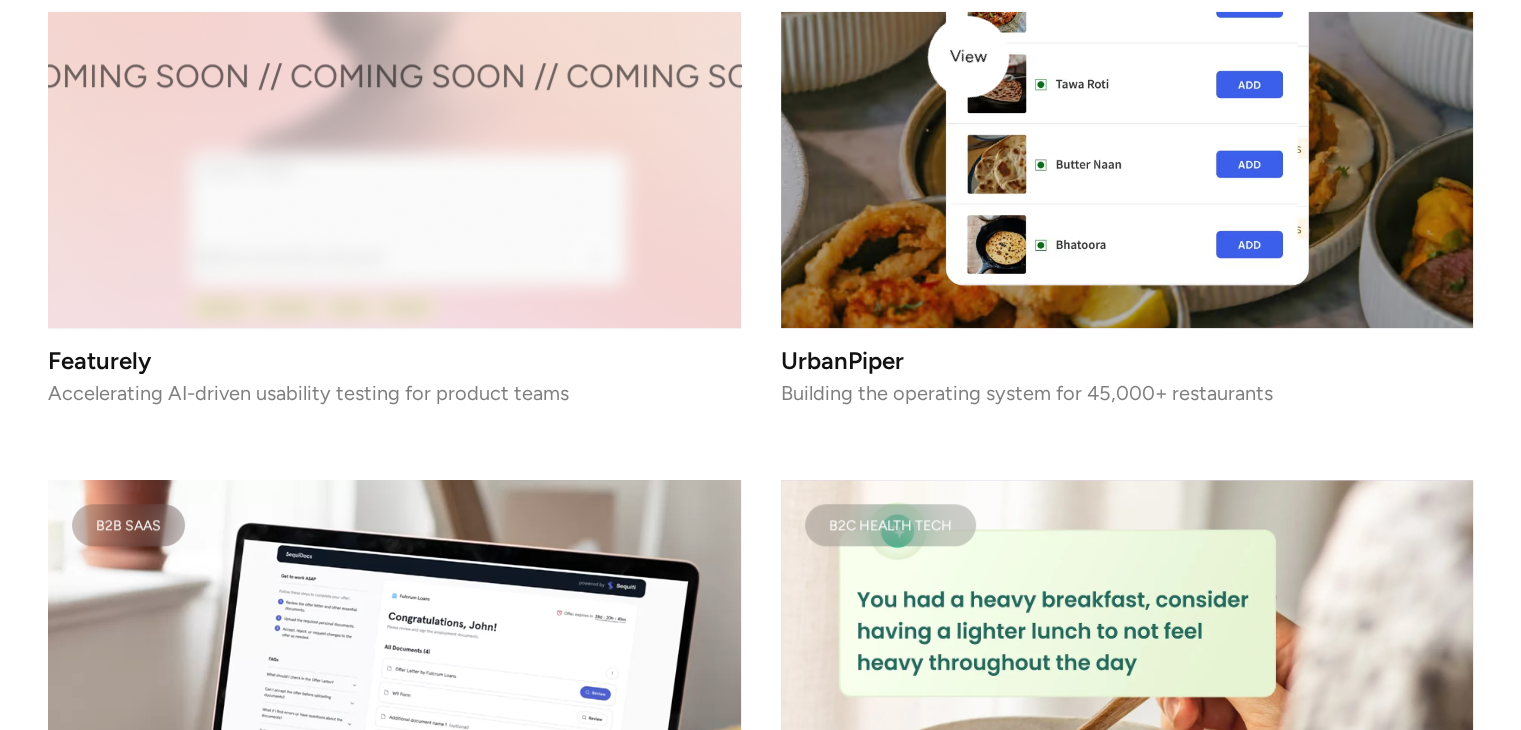 scroll, scrollTop: 2168, scrollLeft: 0, axis: vertical 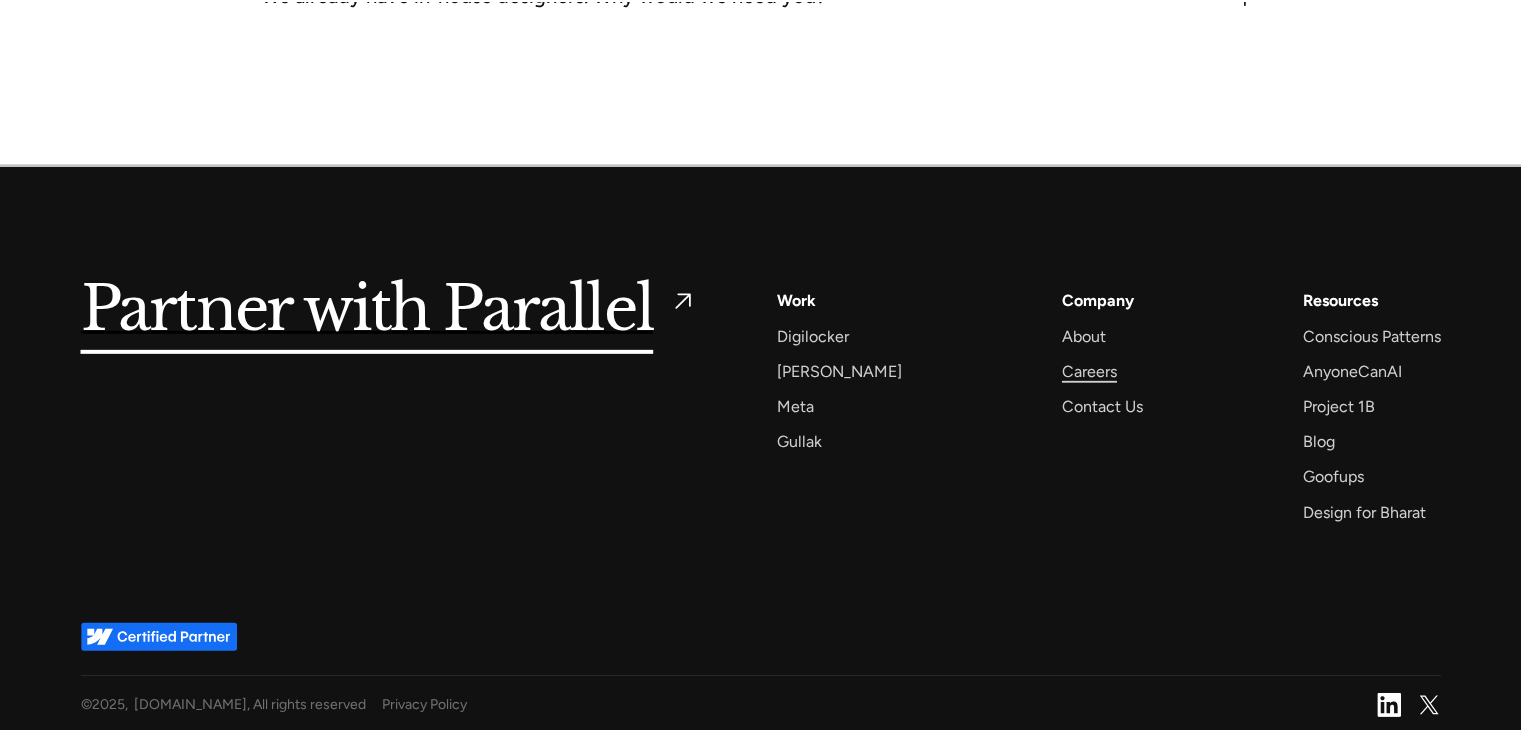 click on "Careers" at bounding box center (1089, 371) 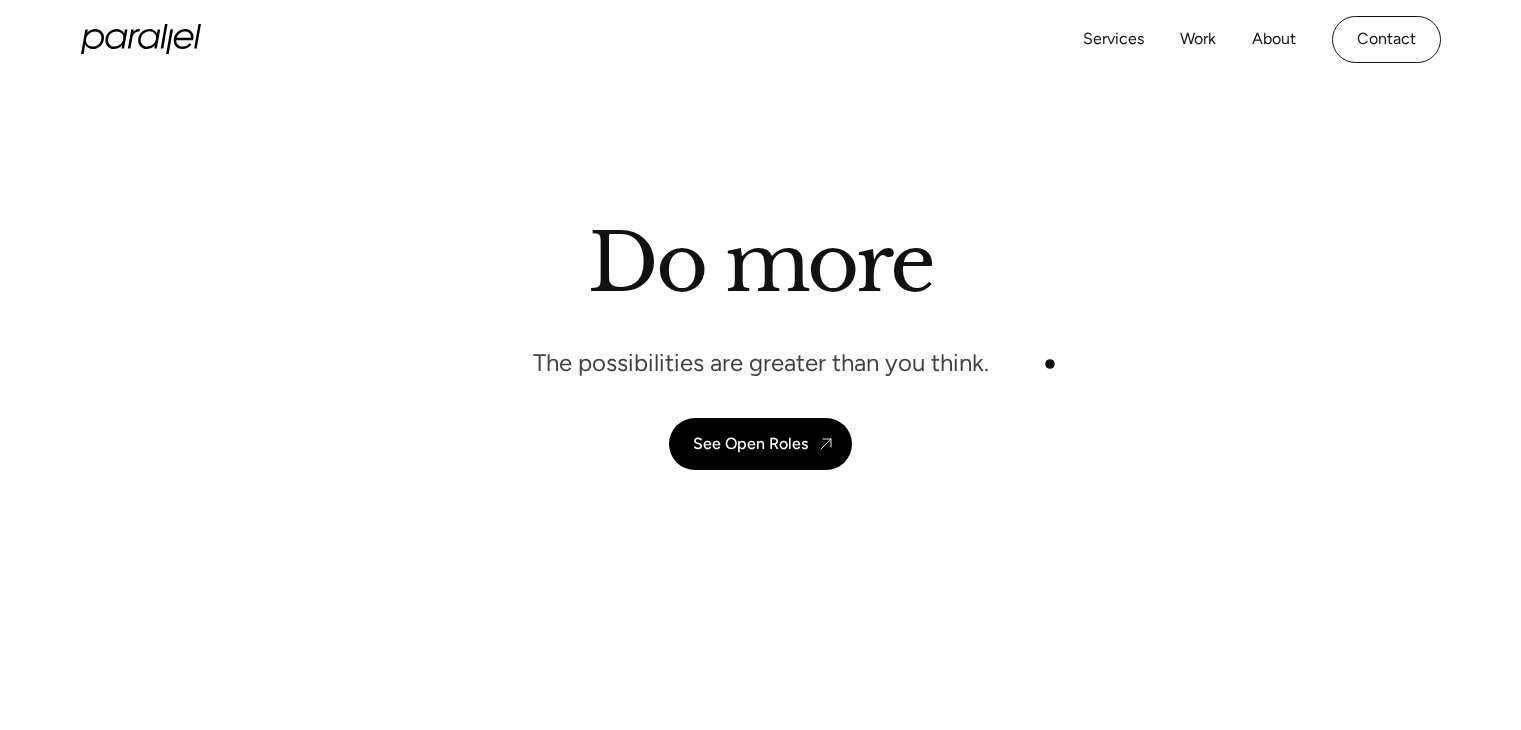 scroll, scrollTop: 0, scrollLeft: 0, axis: both 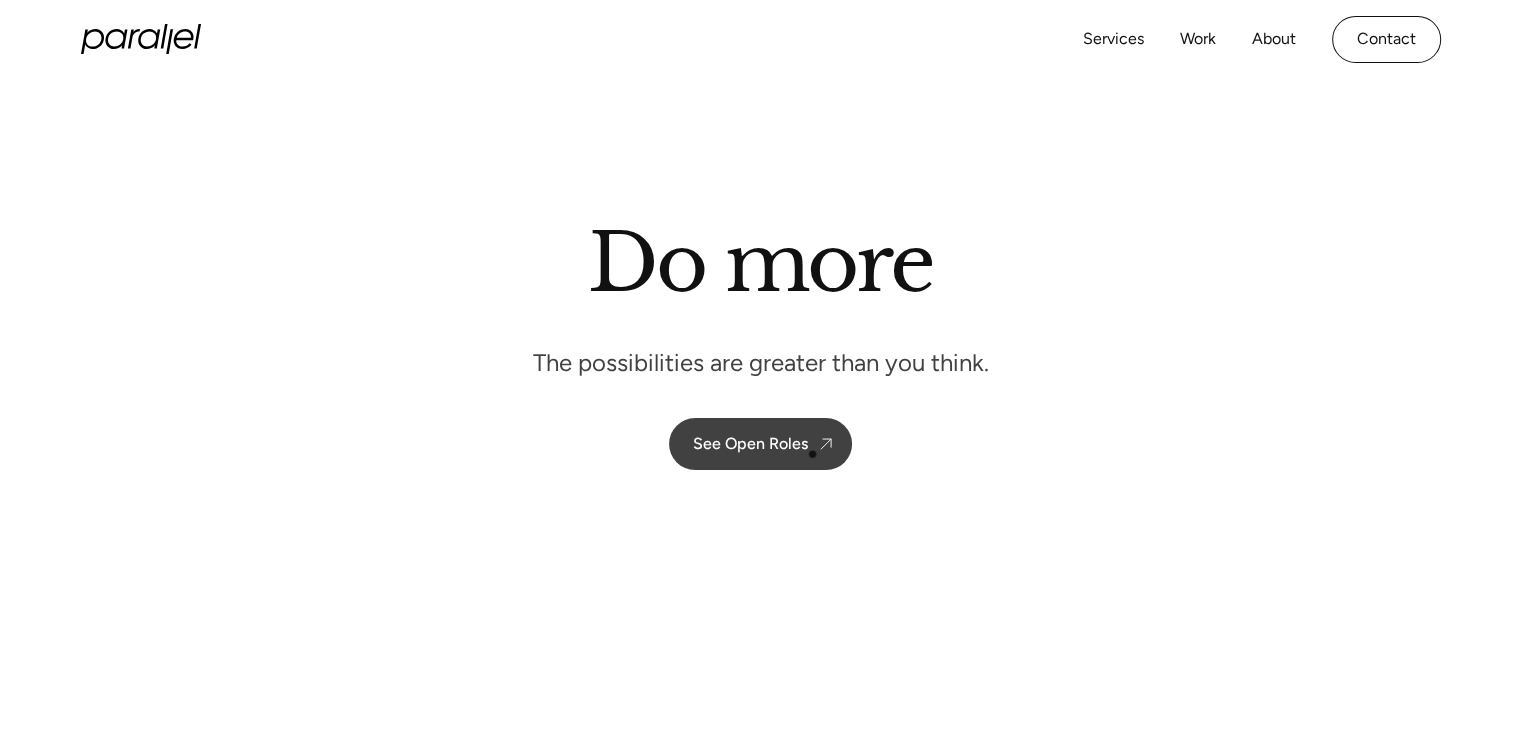 click on "See Open Roles" at bounding box center (760, 444) 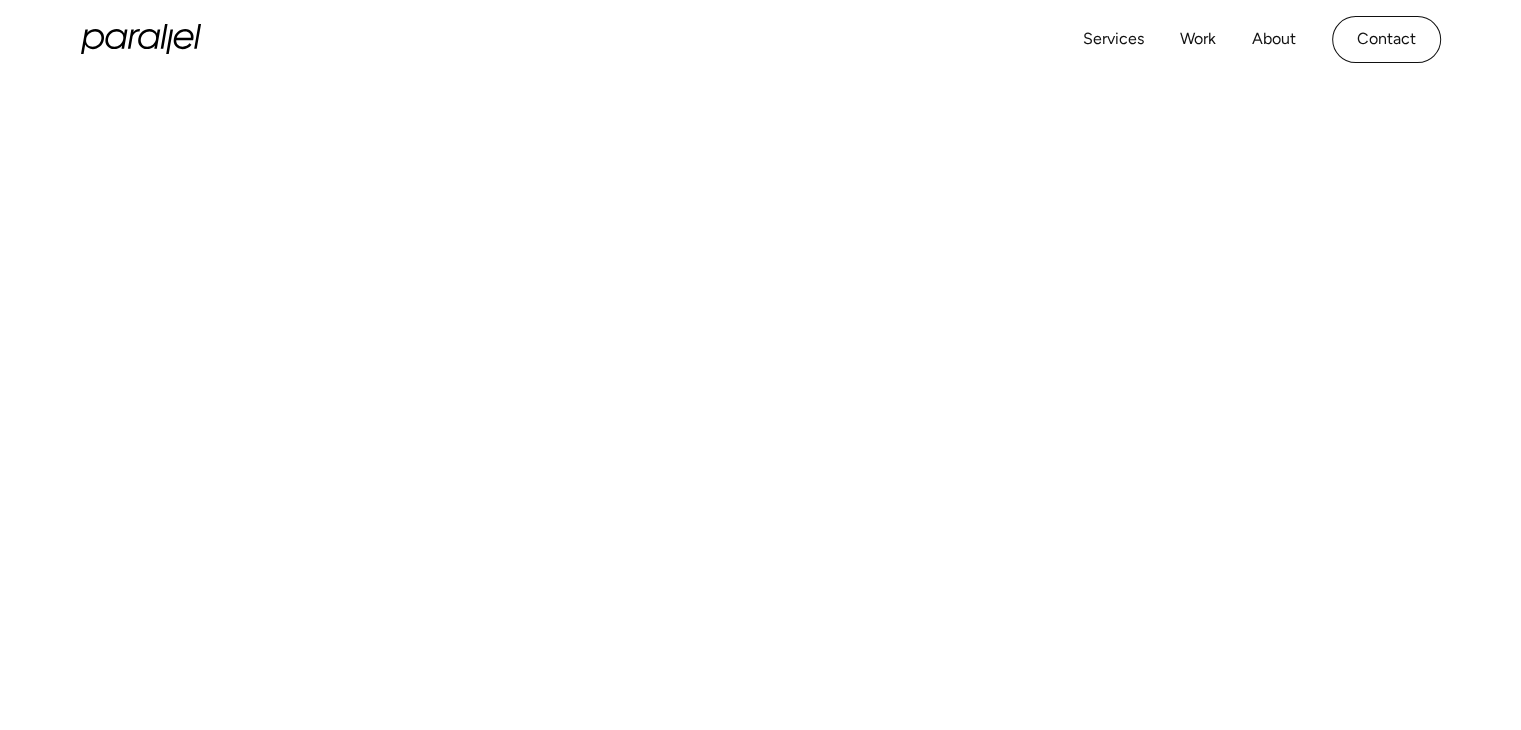 scroll, scrollTop: 0, scrollLeft: 0, axis: both 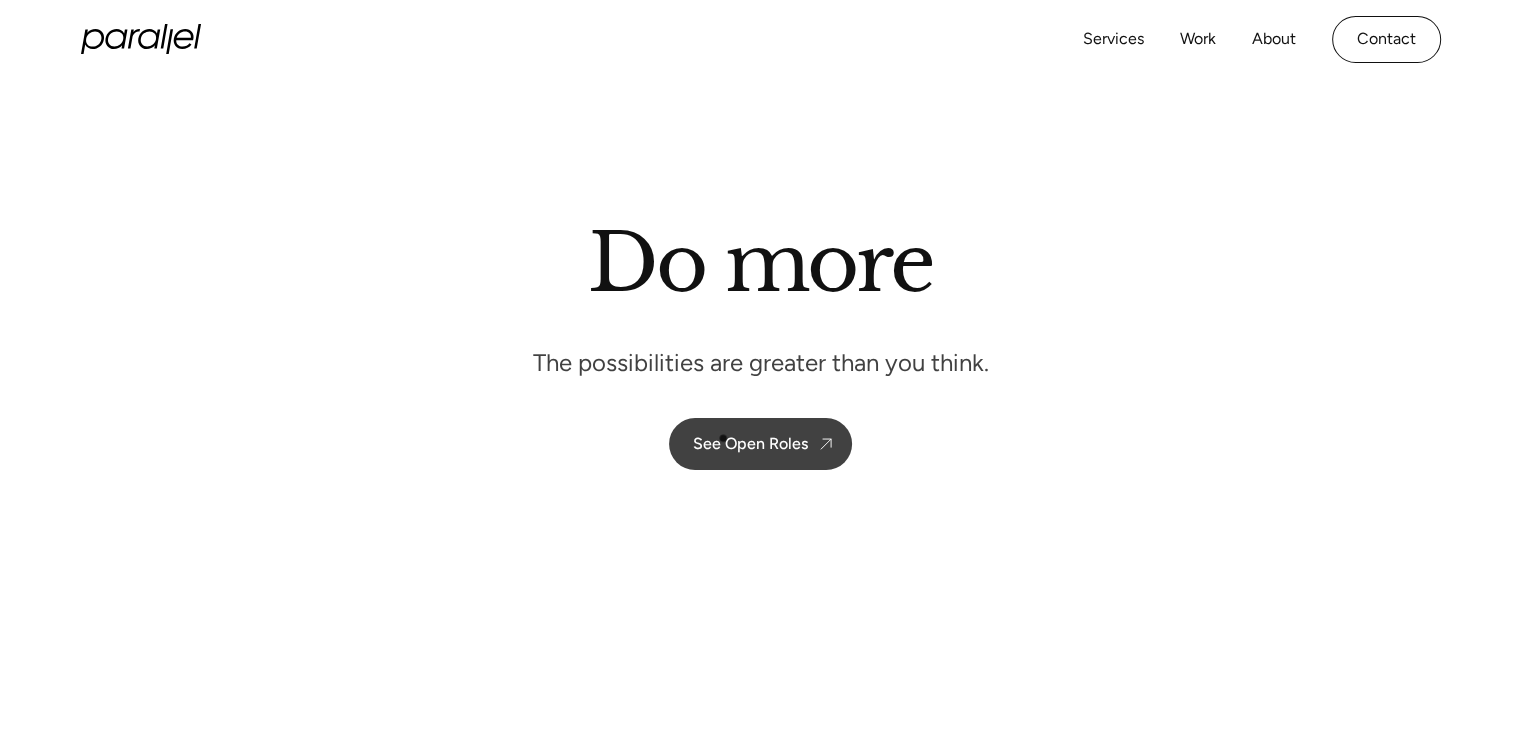 click on "See Open Roles" at bounding box center (750, 443) 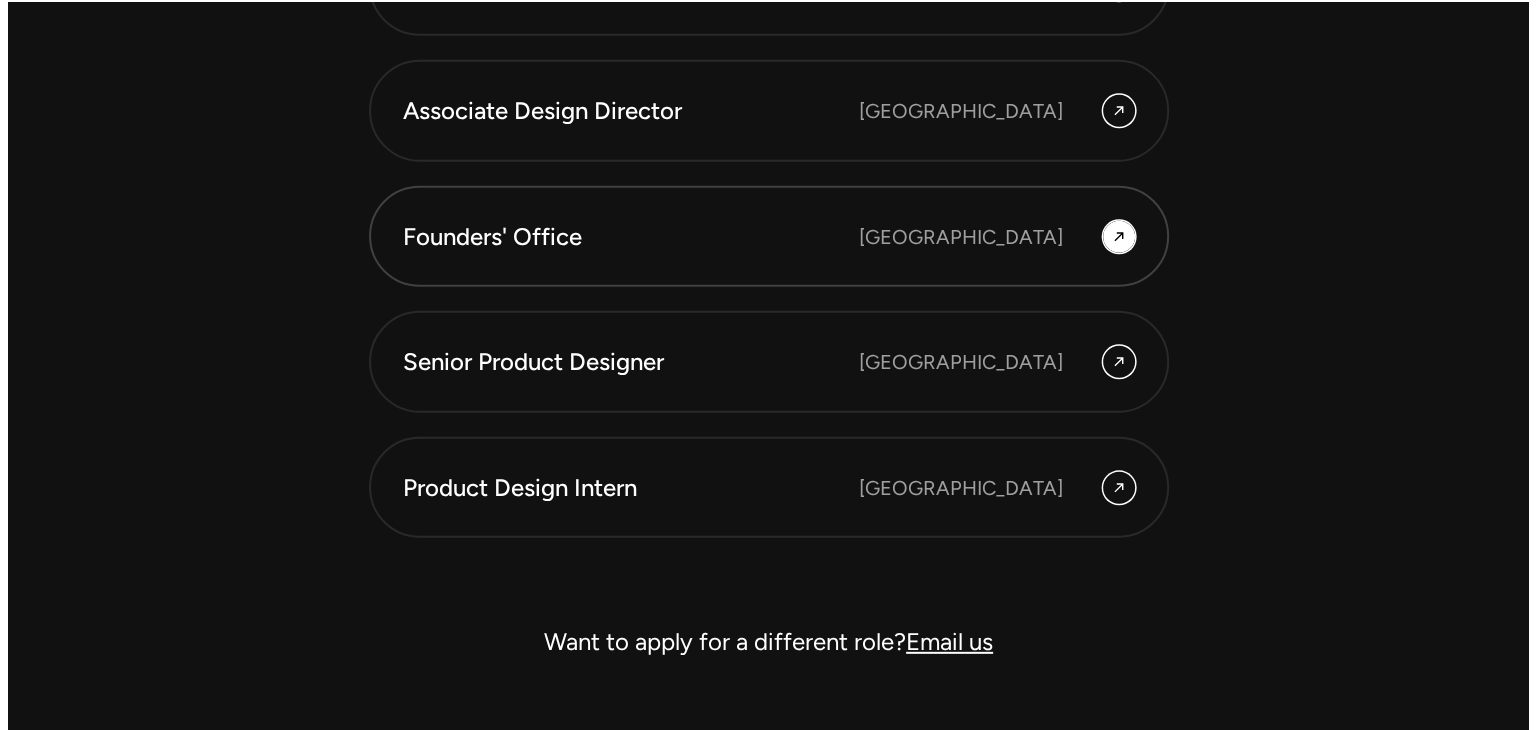 scroll, scrollTop: 5661, scrollLeft: 0, axis: vertical 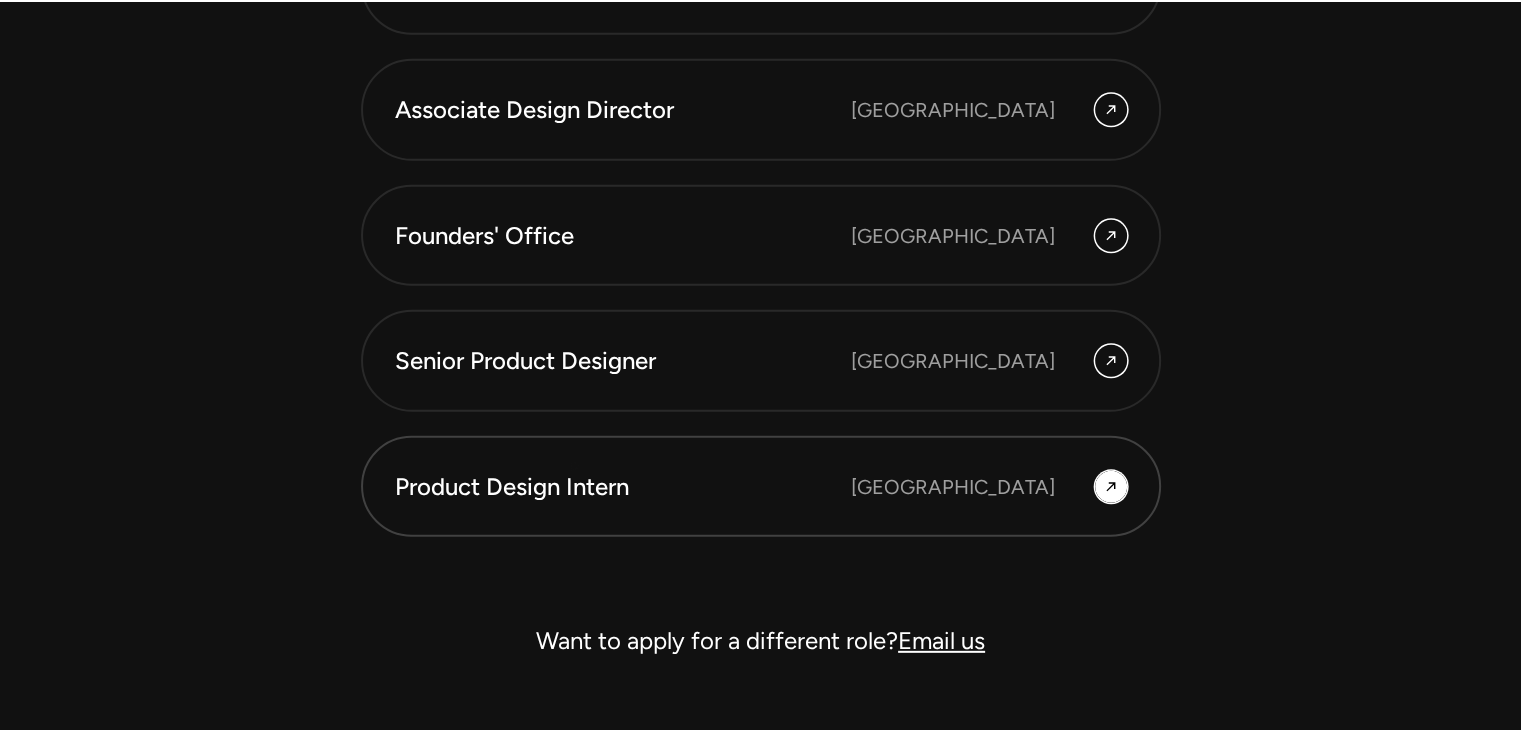 click on "Product Design Intern" at bounding box center (623, 487) 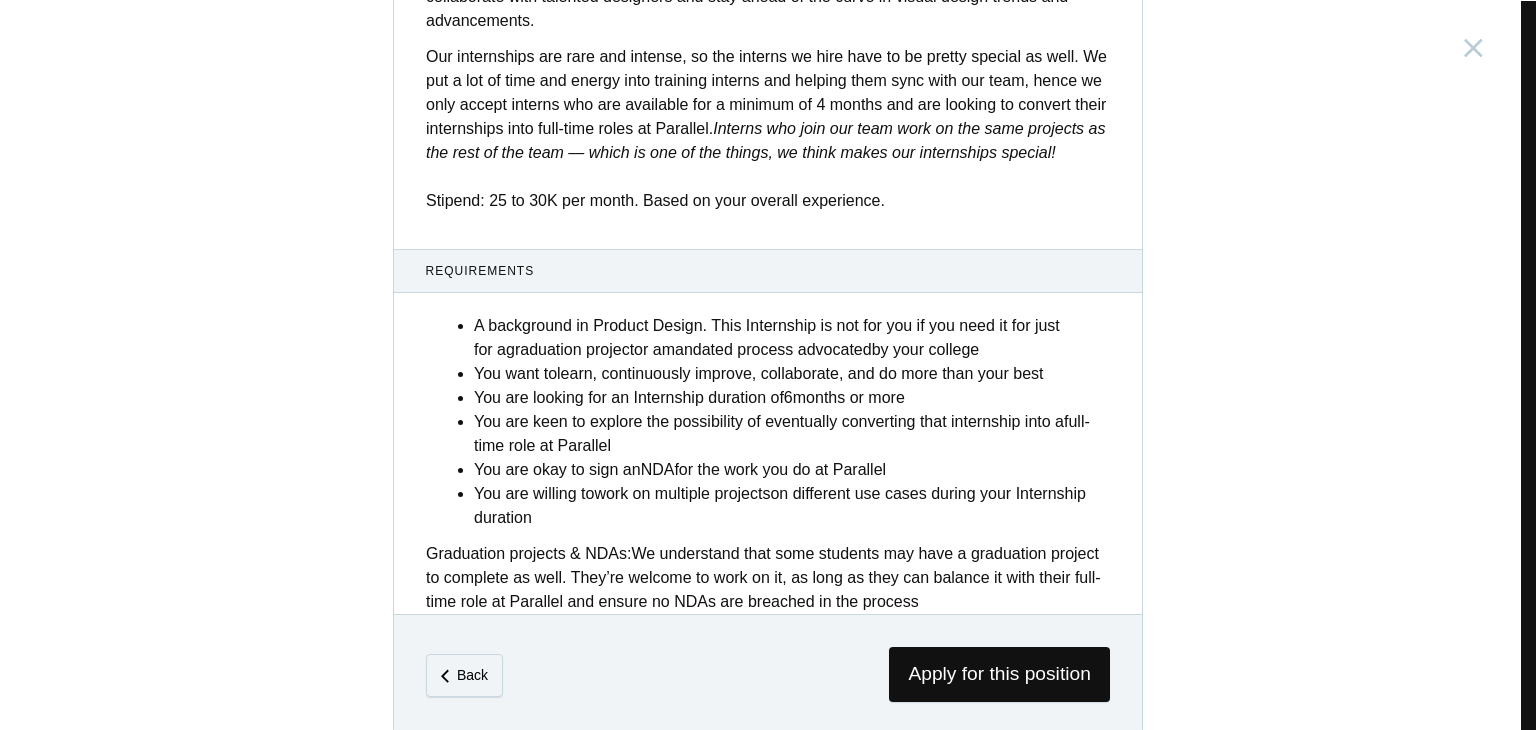 scroll, scrollTop: 784, scrollLeft: 0, axis: vertical 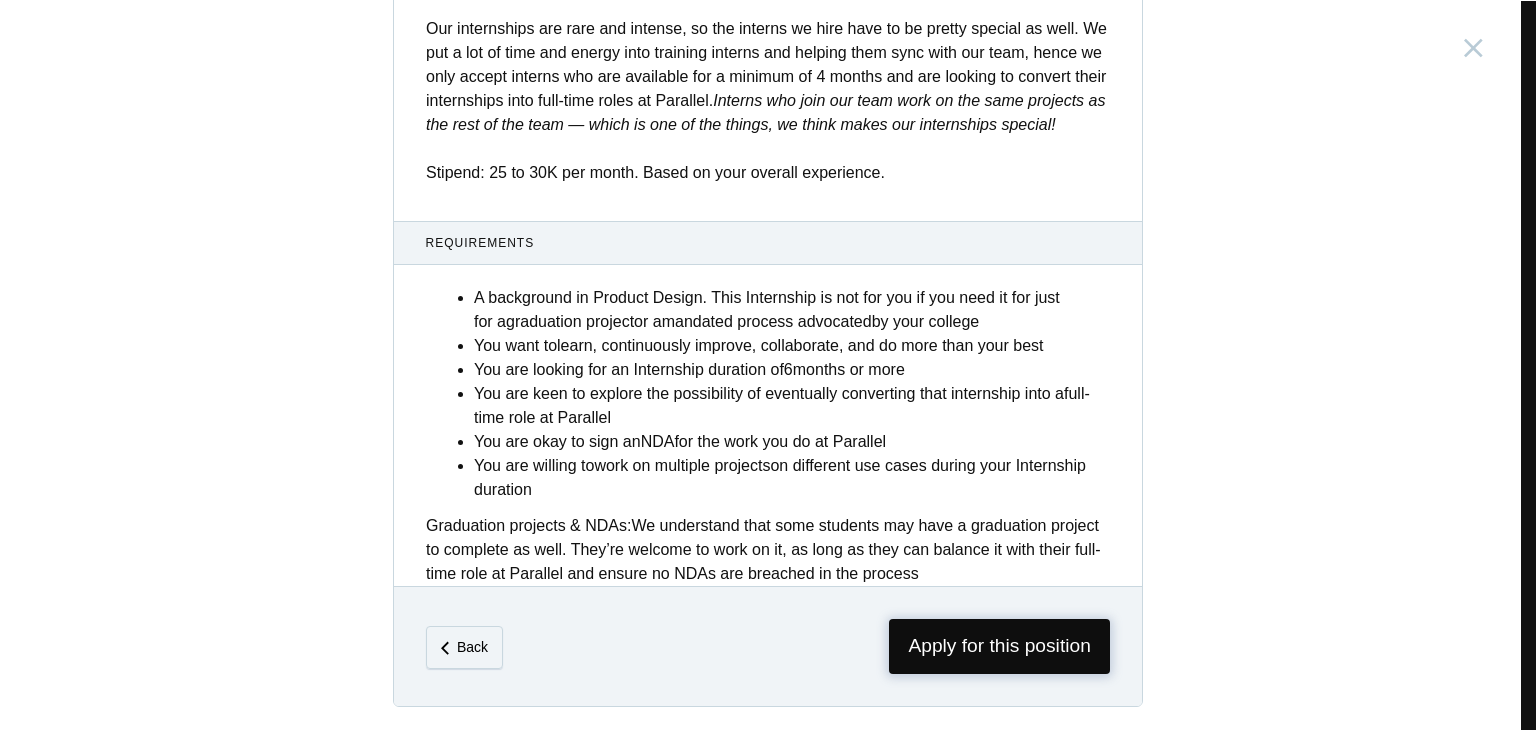 click on "Apply for this position" at bounding box center [999, 646] 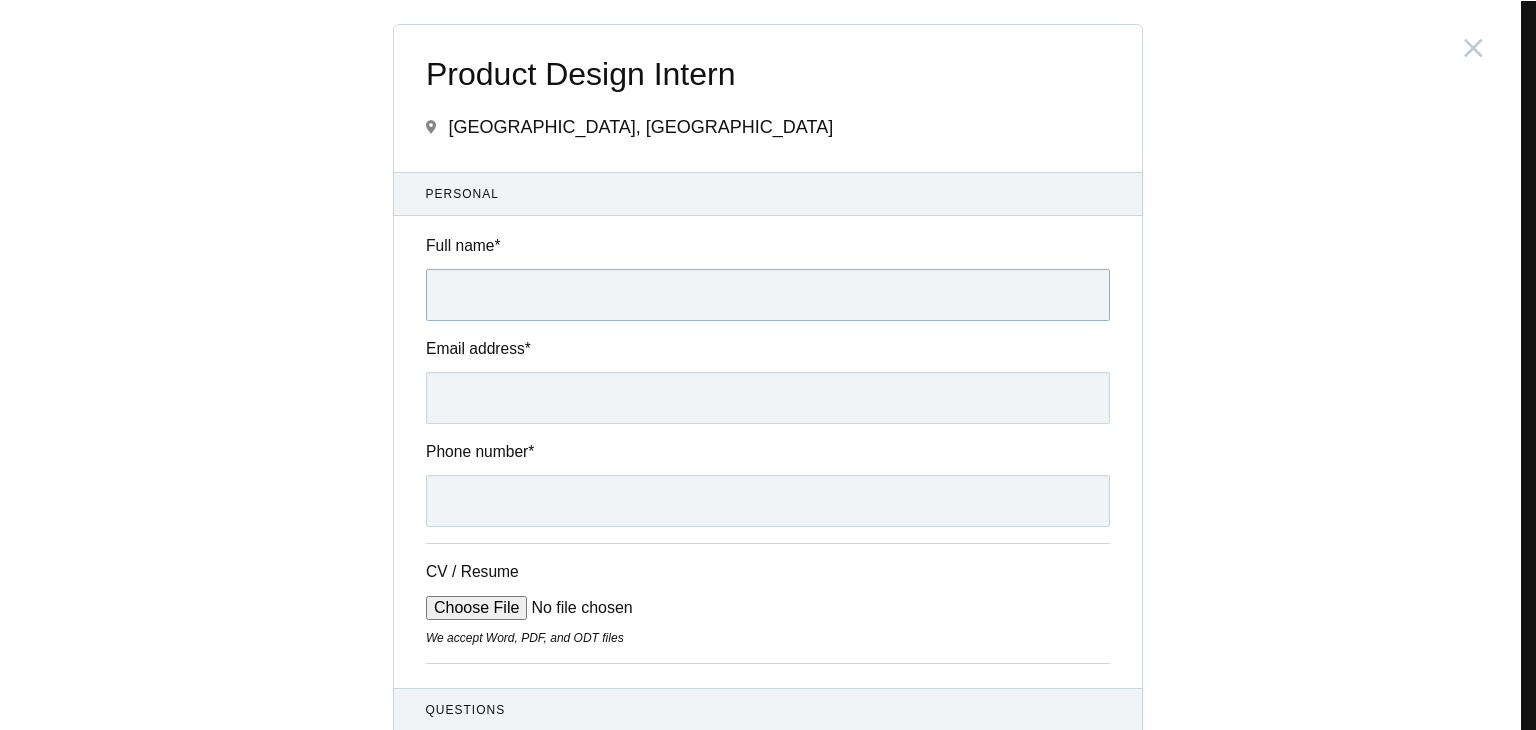 click on "Full name  *" at bounding box center (768, 295) 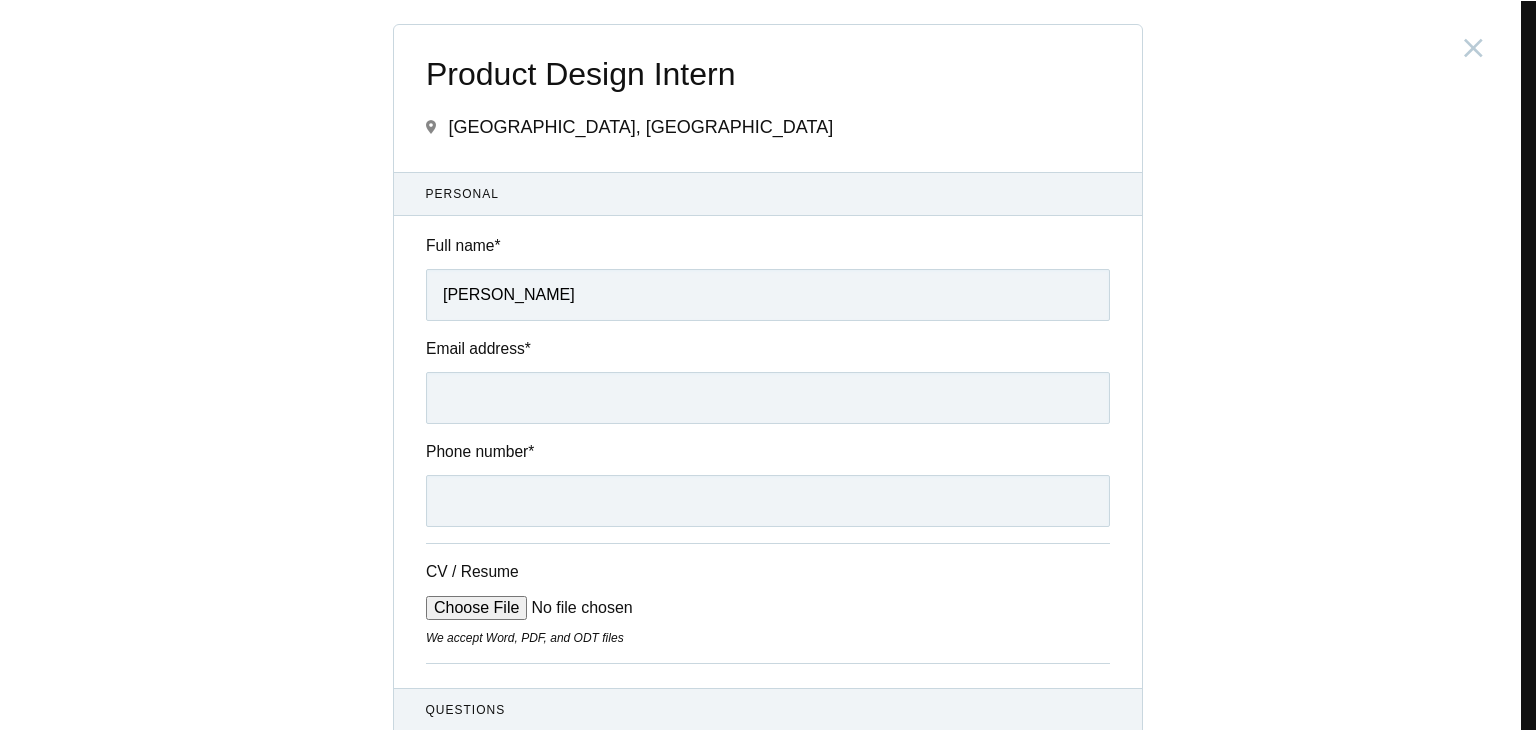 type on "[EMAIL_ADDRESS][DOMAIN_NAME]" 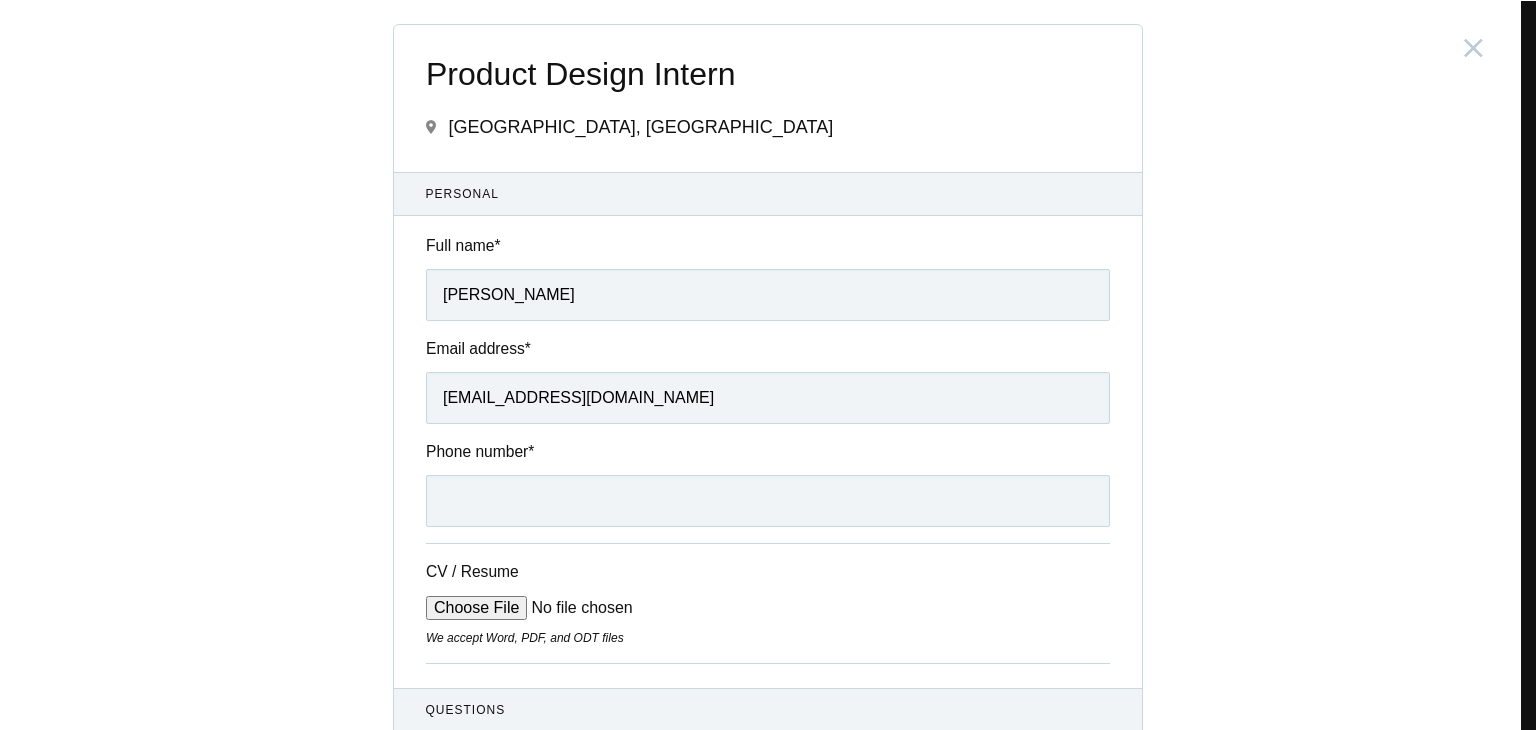 type on "[PHONE_NUMBER]" 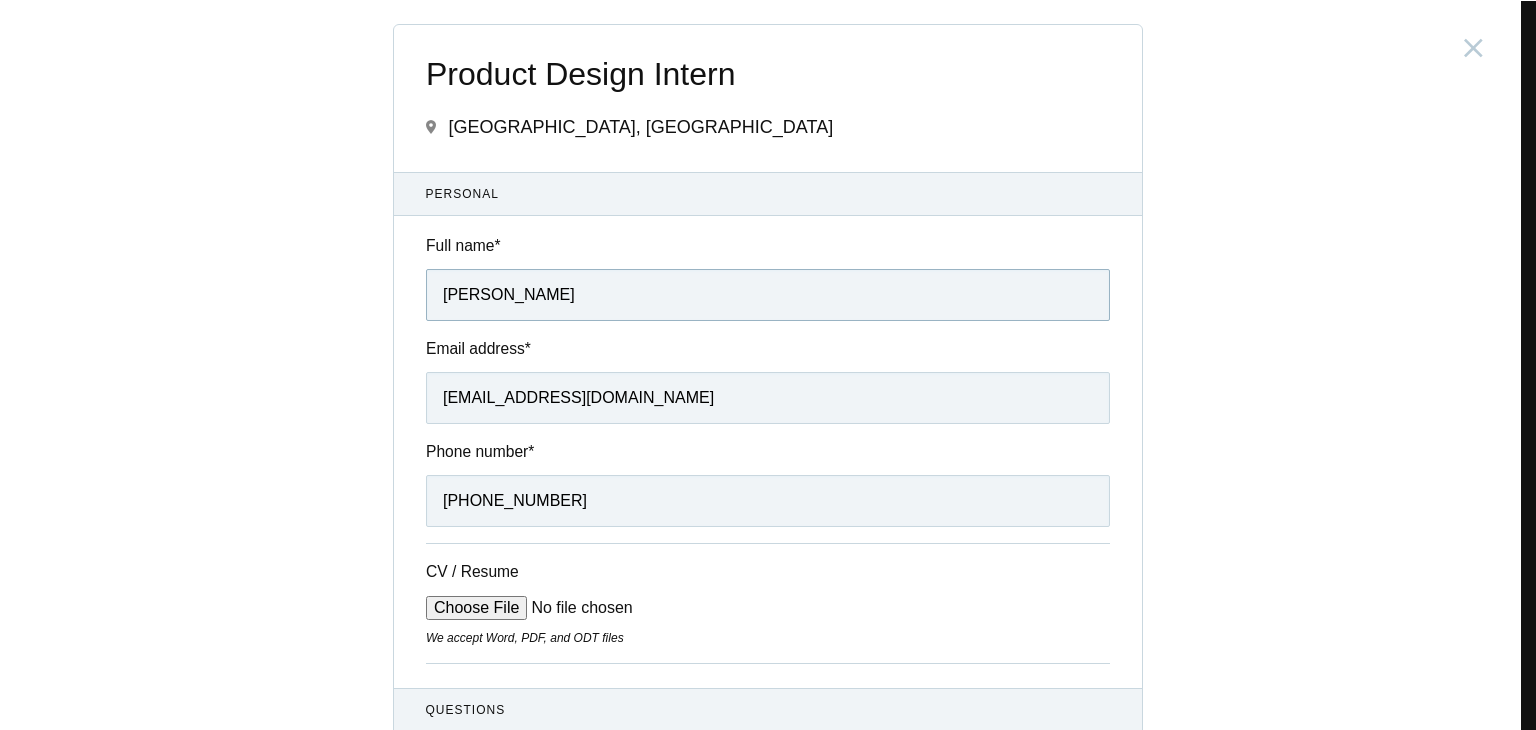 click on "[PERSON_NAME]" at bounding box center (768, 295) 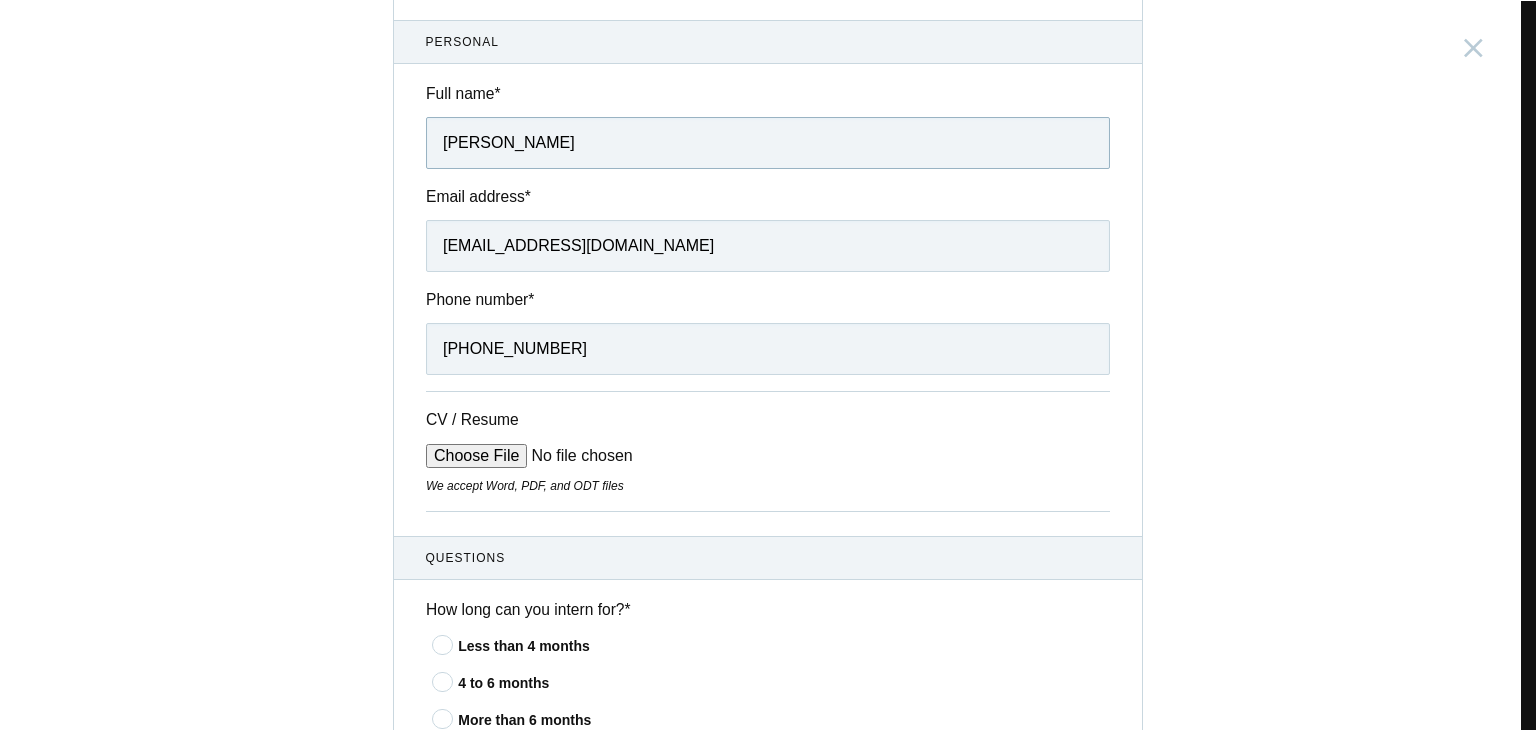 scroll, scrollTop: 200, scrollLeft: 0, axis: vertical 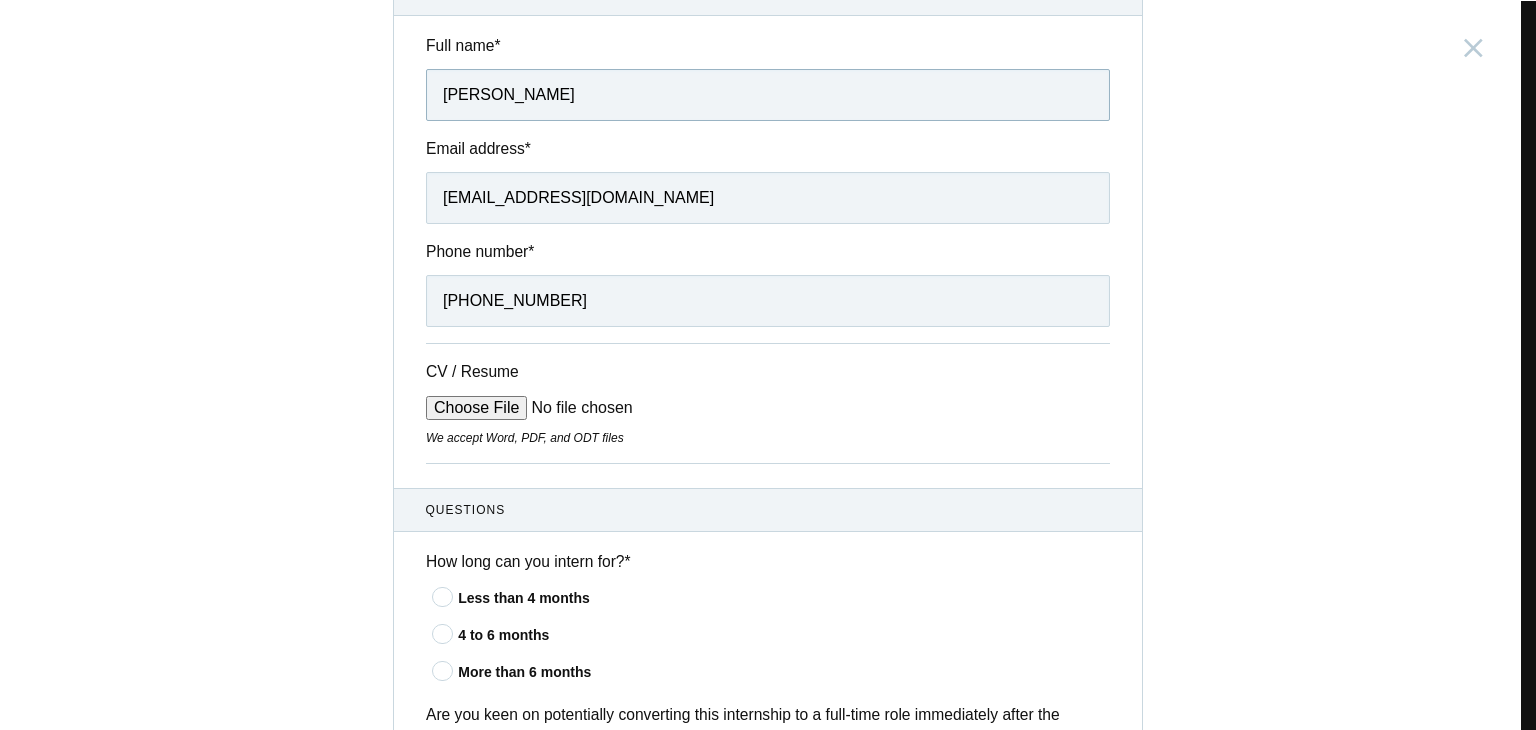 type on "[PERSON_NAME]" 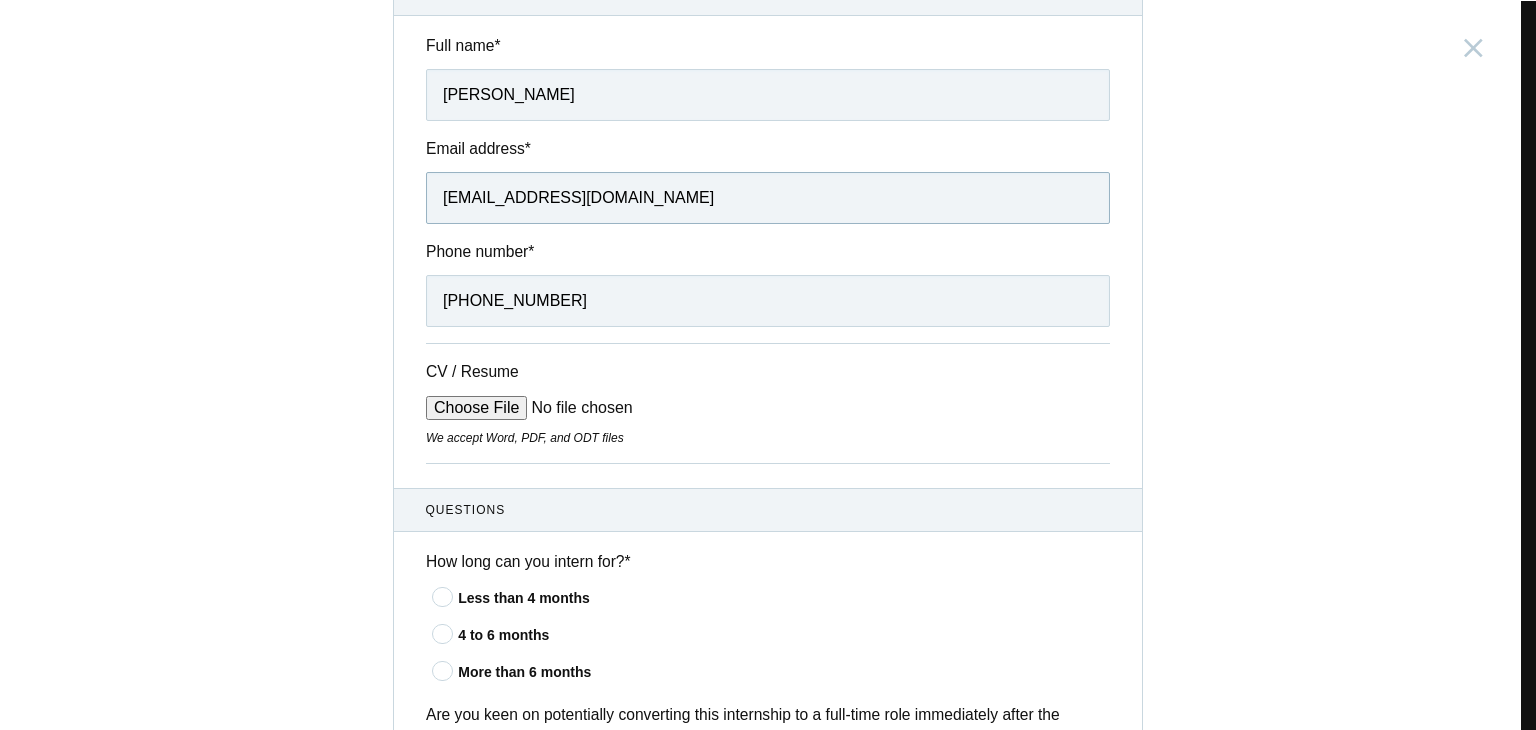 click on "[EMAIL_ADDRESS][DOMAIN_NAME]" at bounding box center (768, 198) 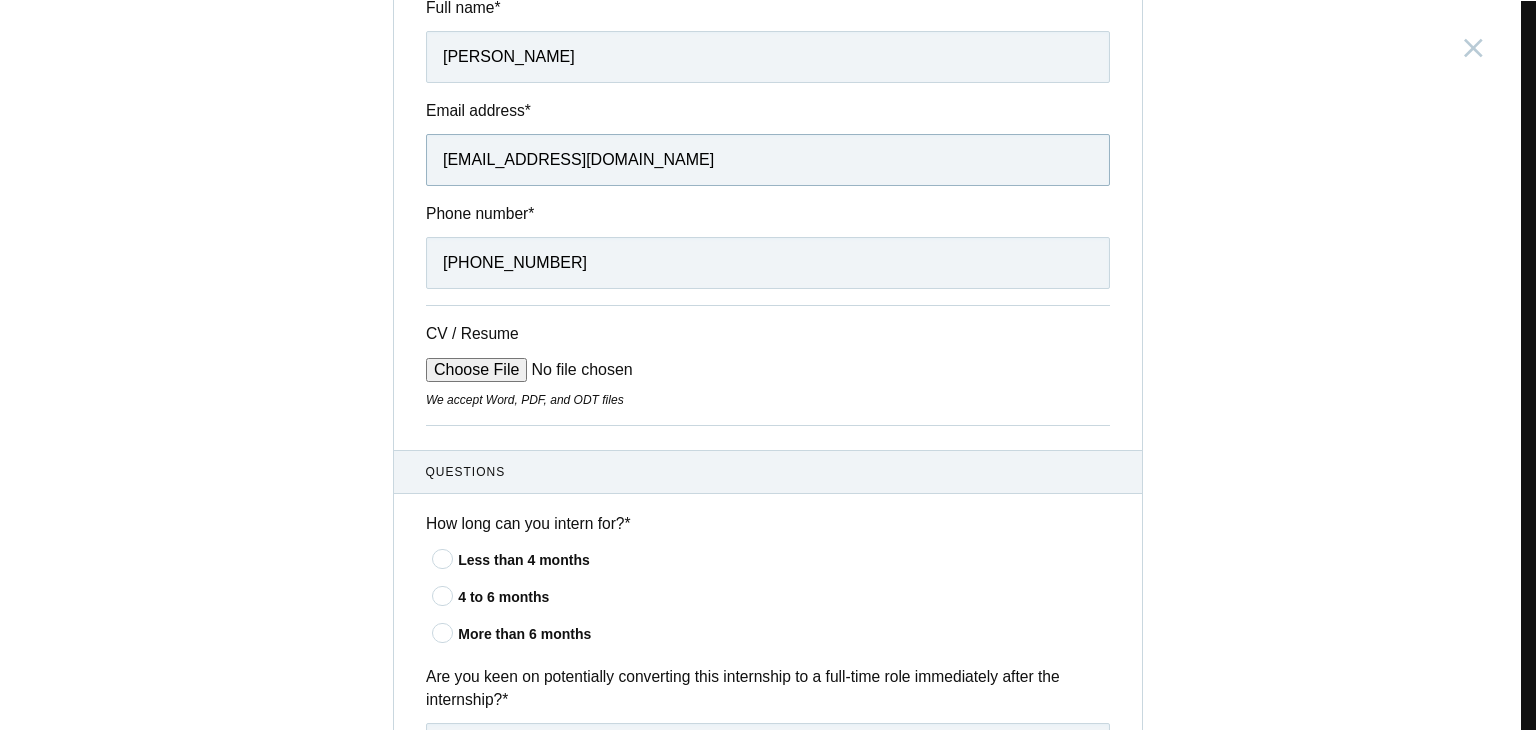 scroll, scrollTop: 300, scrollLeft: 0, axis: vertical 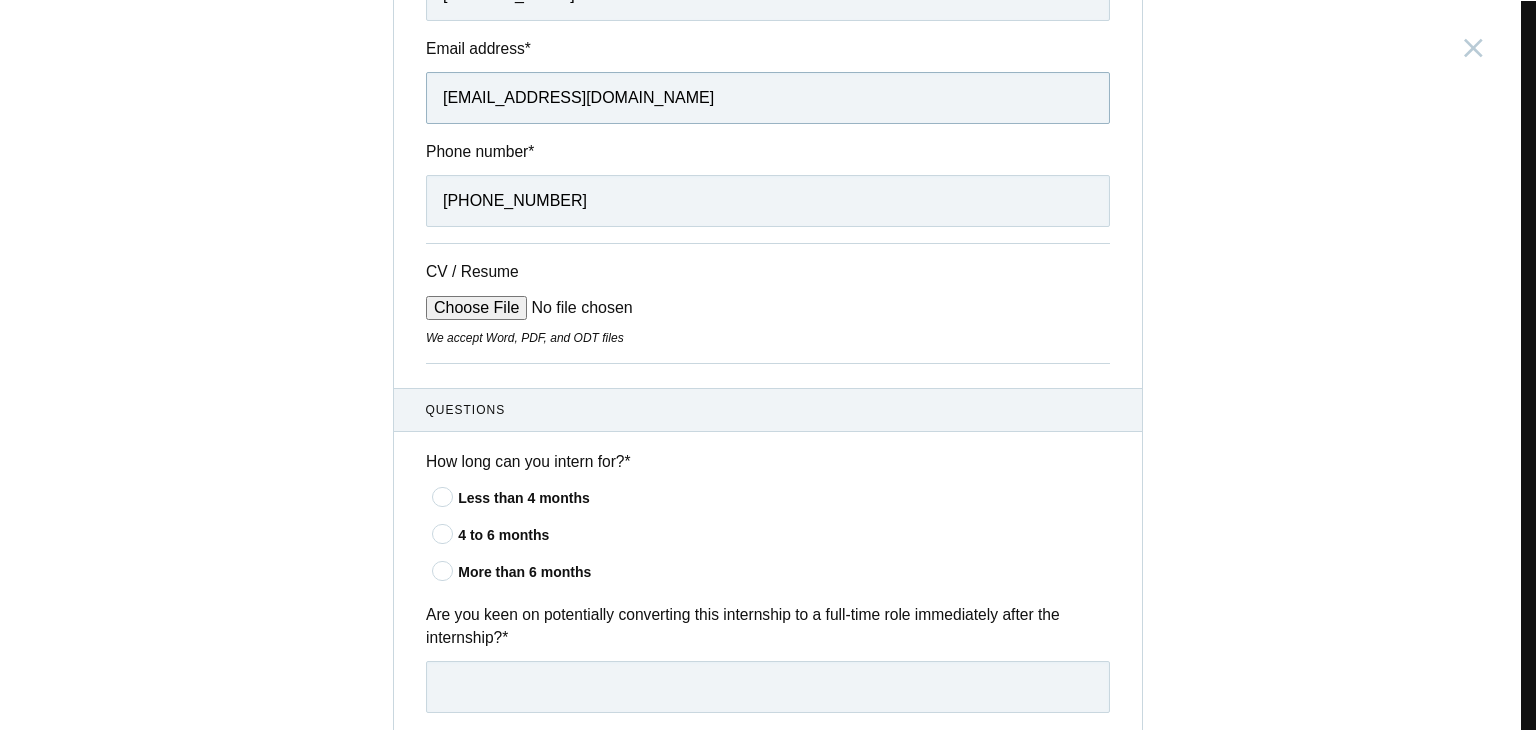 type on "[EMAIL_ADDRESS][DOMAIN_NAME]" 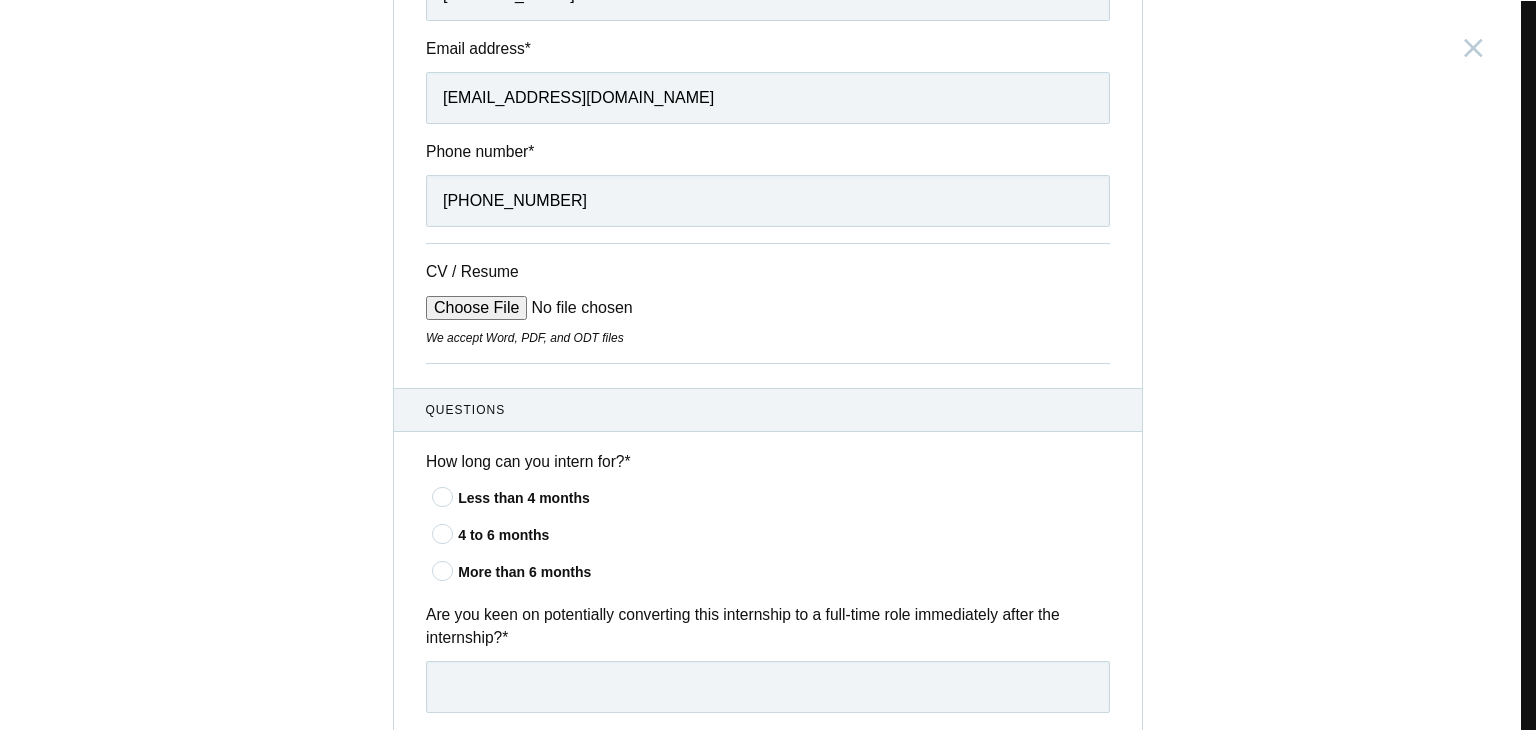 click on "CV / Resume" at bounding box center (577, 308) 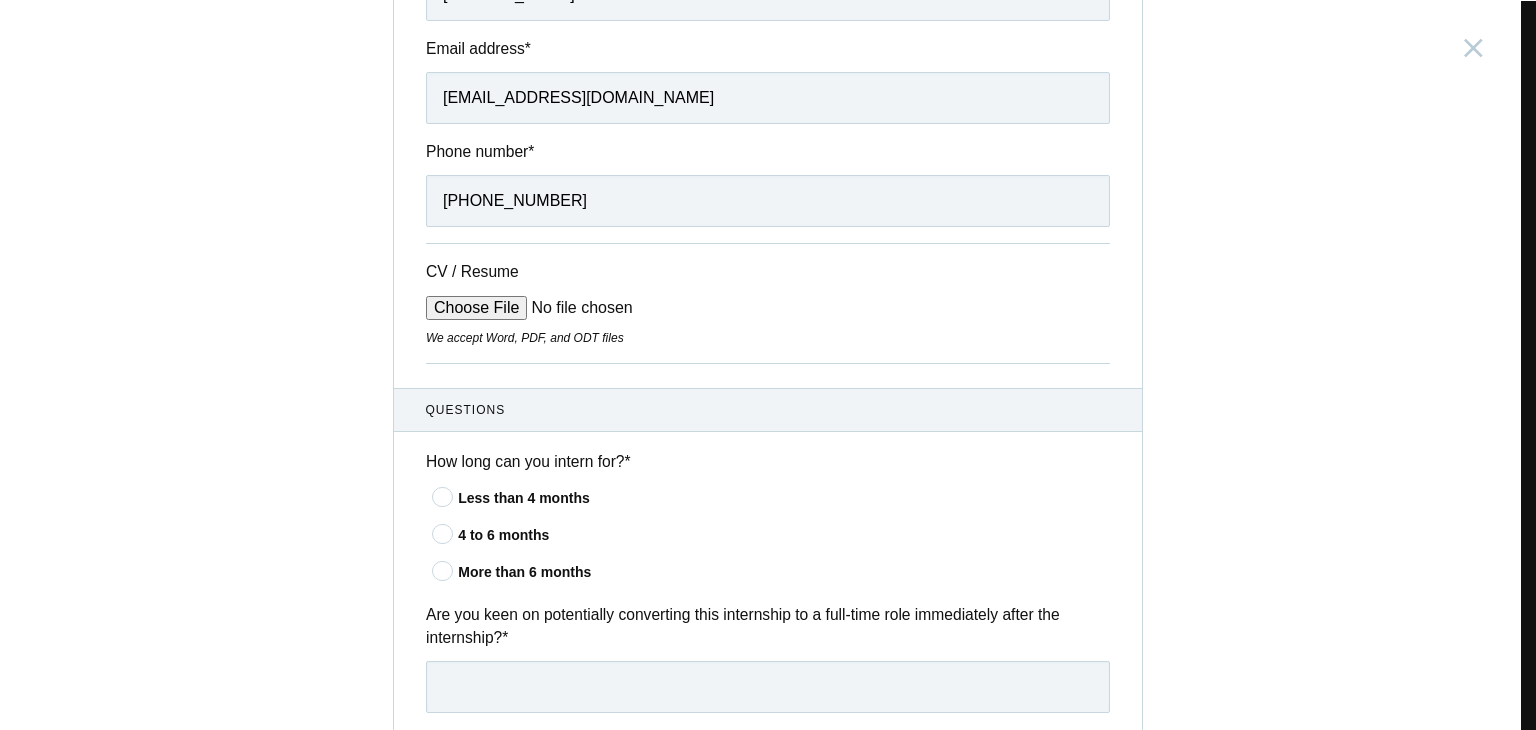 type on "C:\fakepath\[PERSON_NAME] (1).pdf" 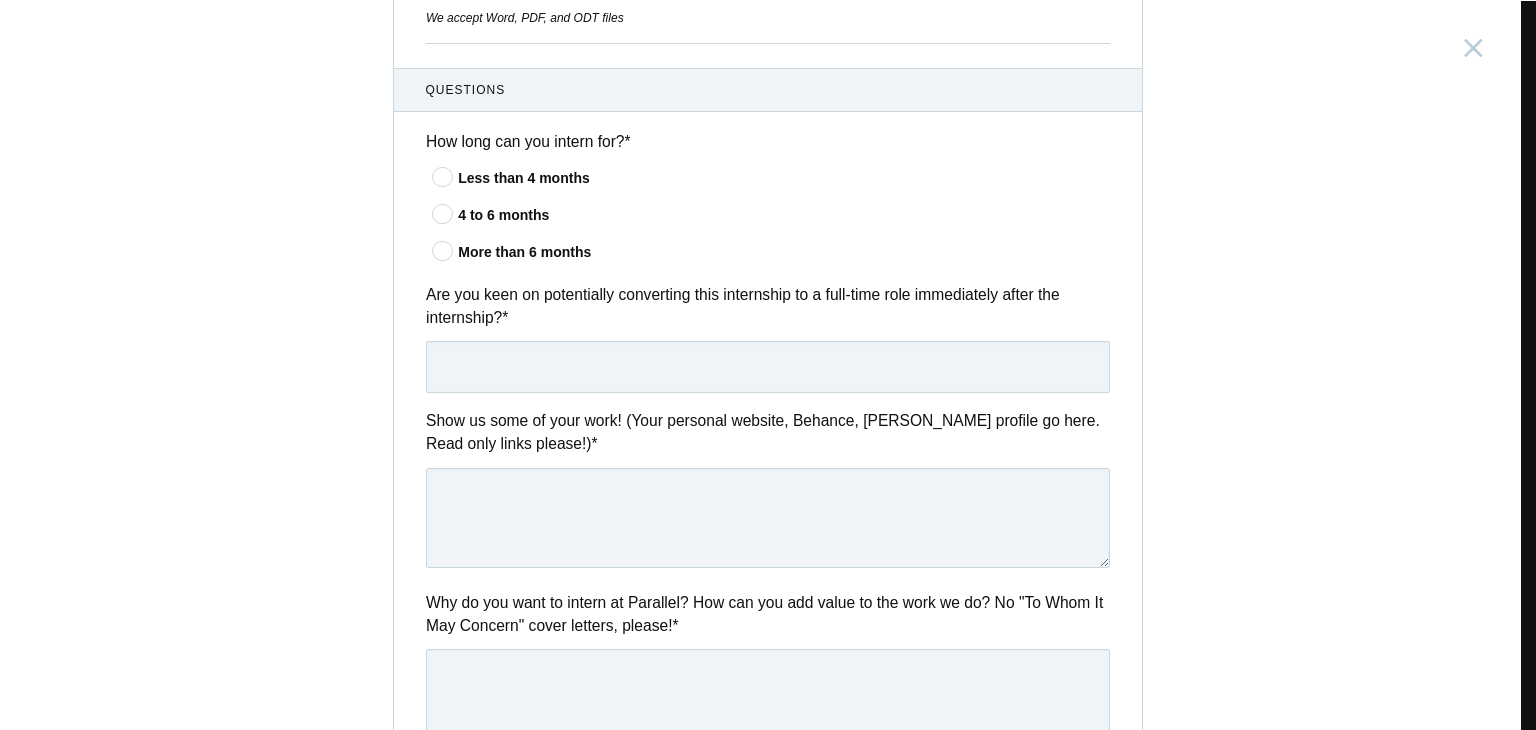 scroll, scrollTop: 700, scrollLeft: 0, axis: vertical 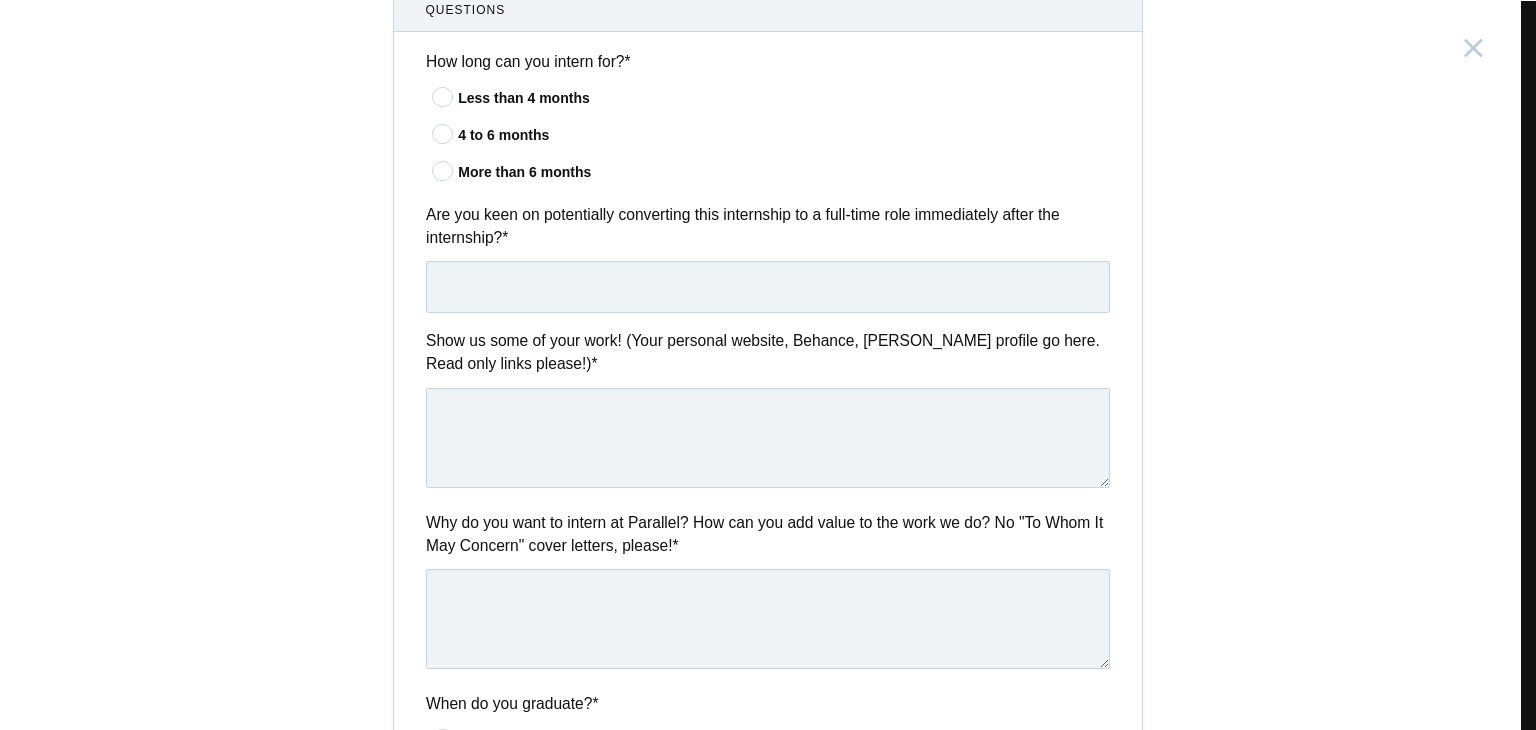 click at bounding box center (443, 133) 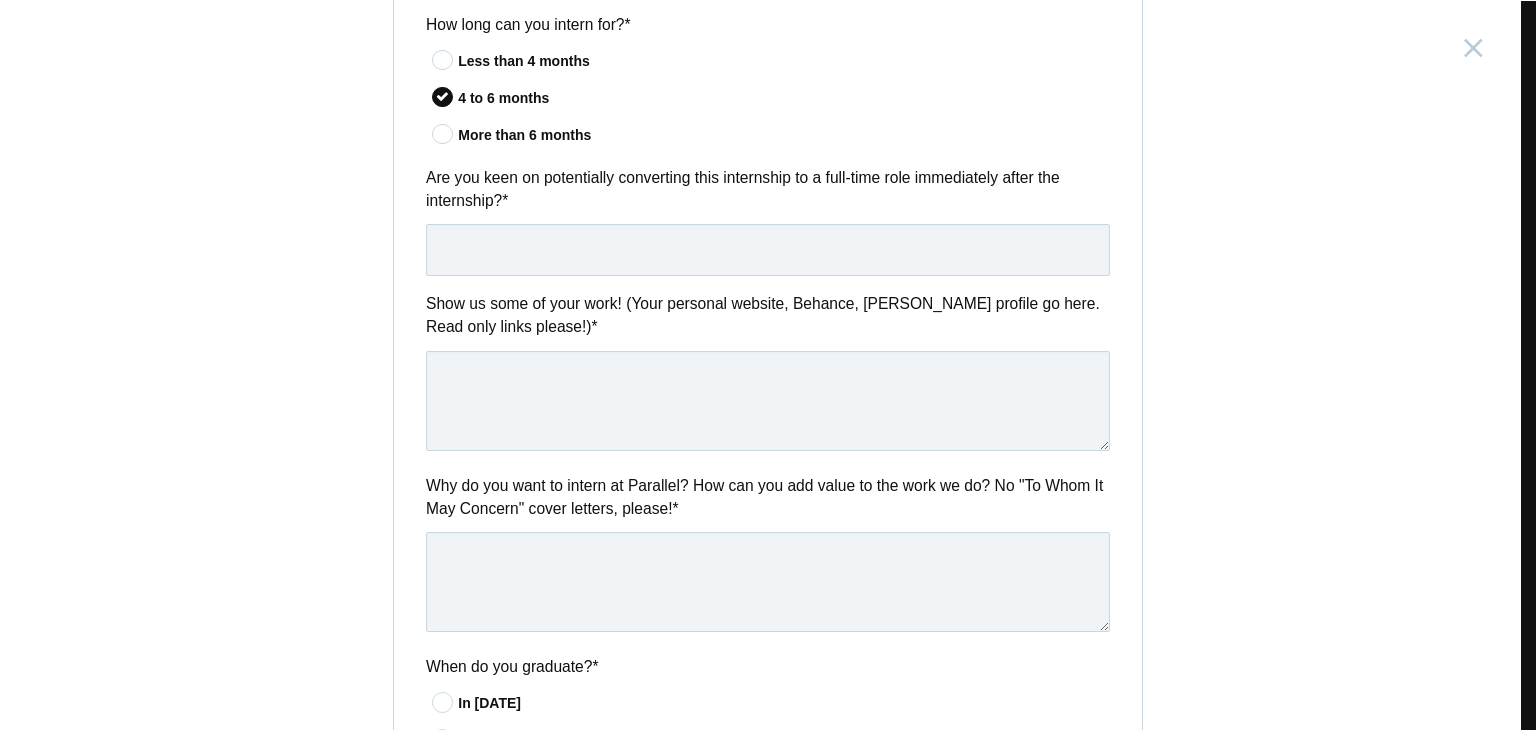 scroll, scrollTop: 800, scrollLeft: 0, axis: vertical 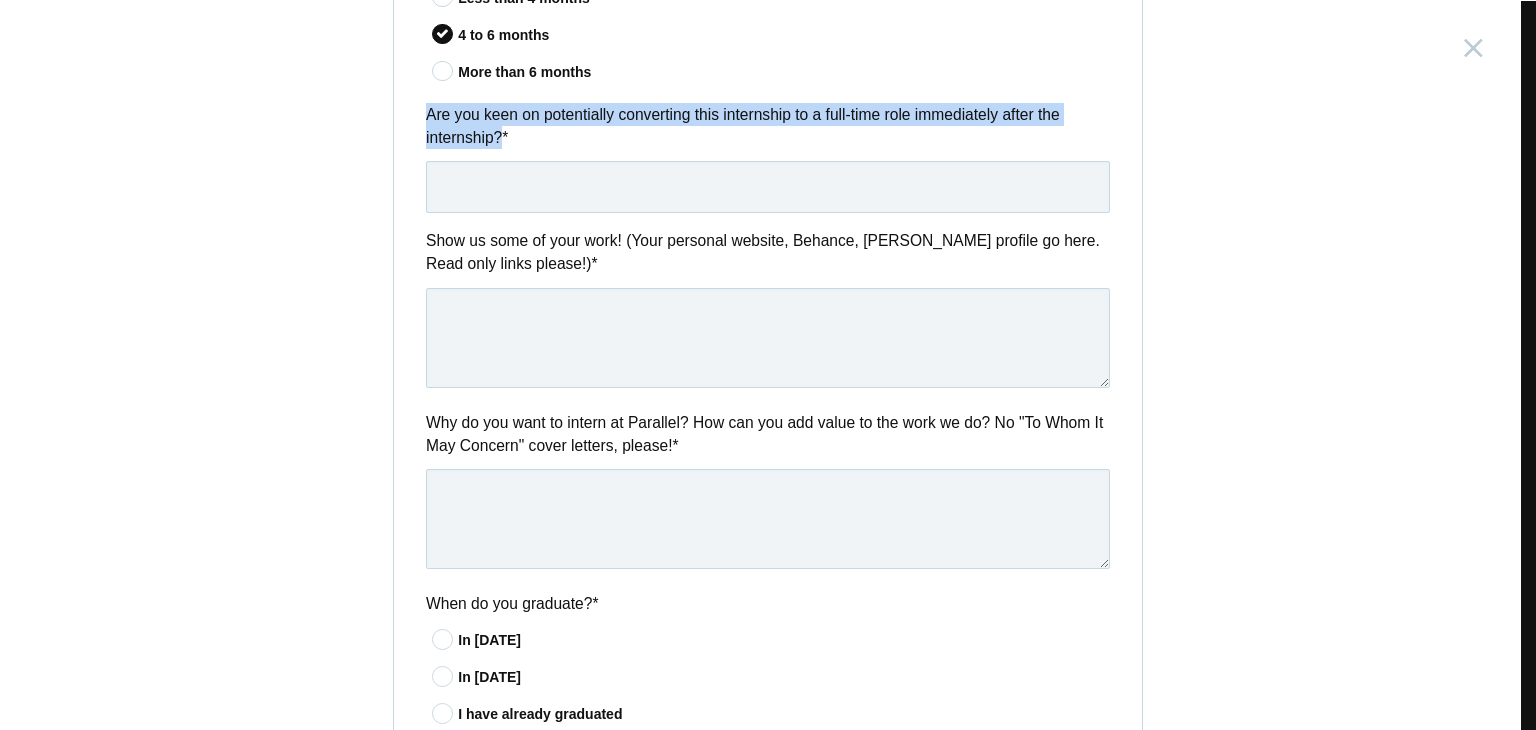 drag, startPoint x: 421, startPoint y: 111, endPoint x: 495, endPoint y: 149, distance: 83.18654 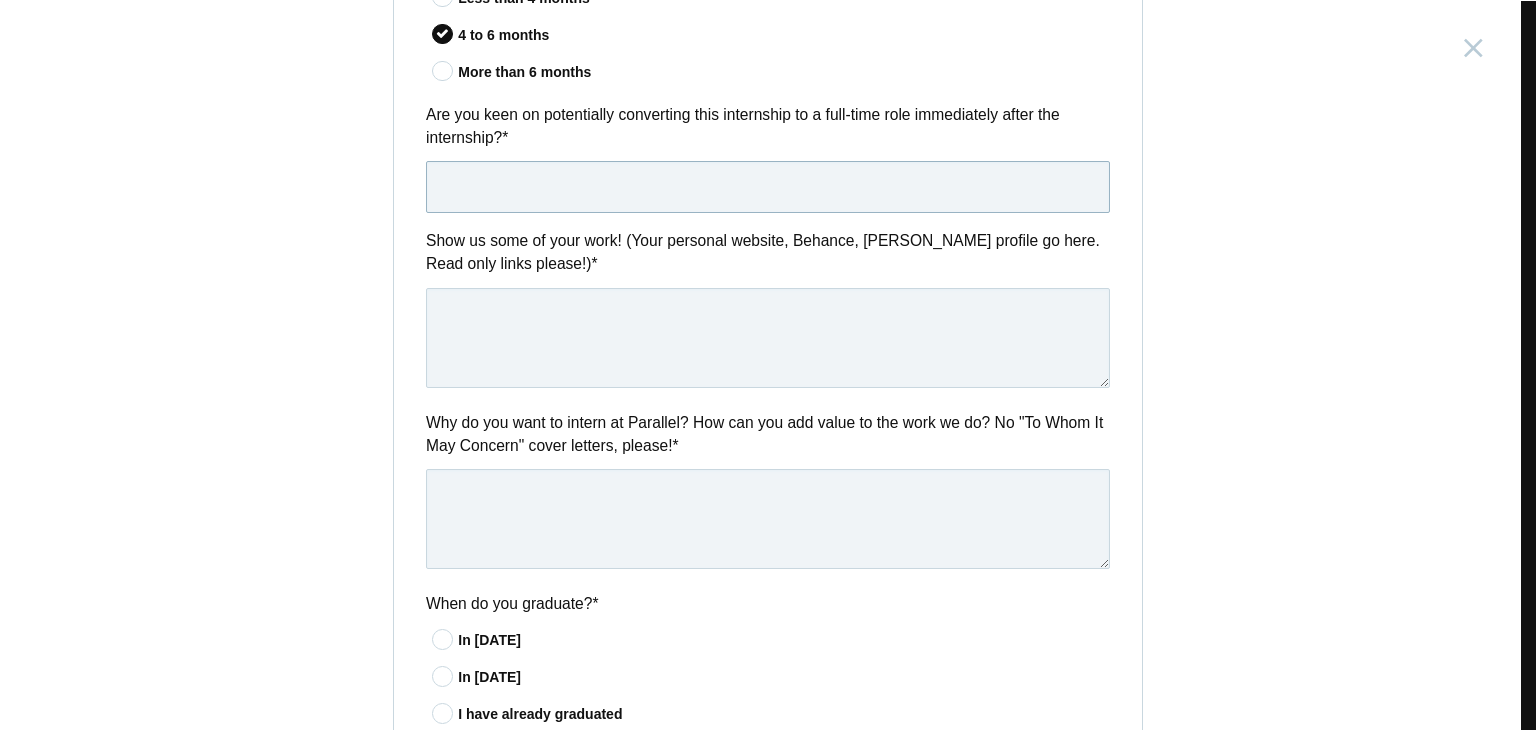 click at bounding box center [768, 187] 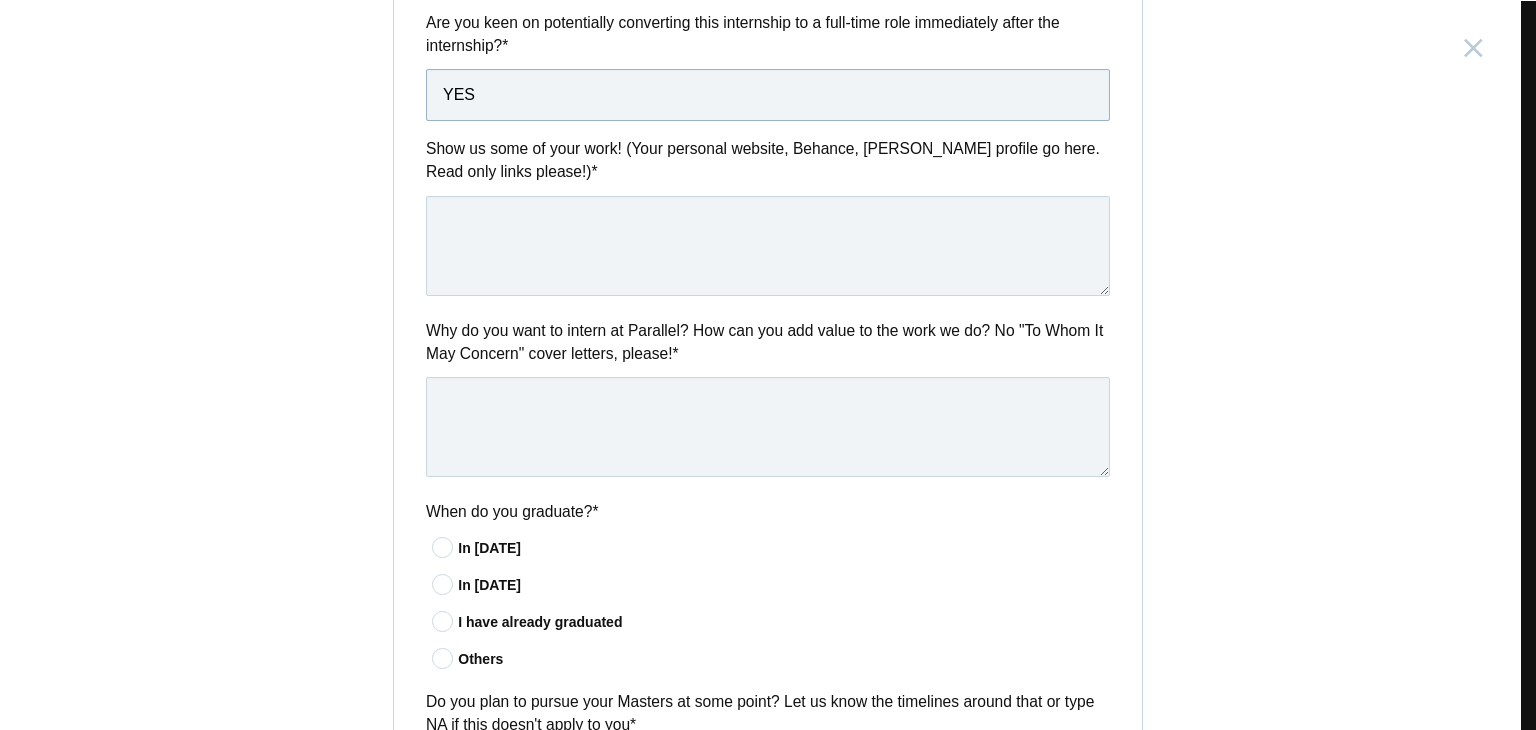 scroll, scrollTop: 900, scrollLeft: 0, axis: vertical 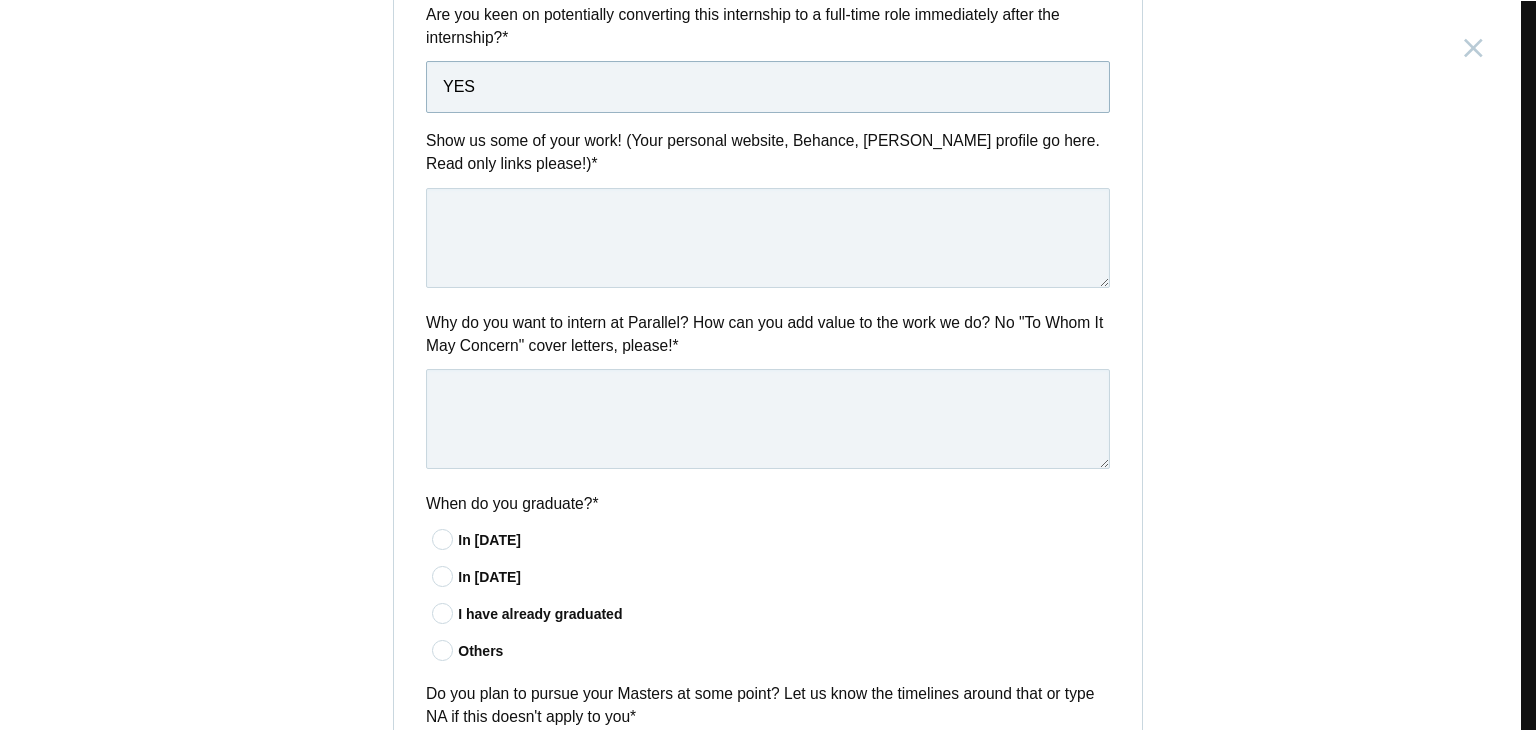 type on "YES" 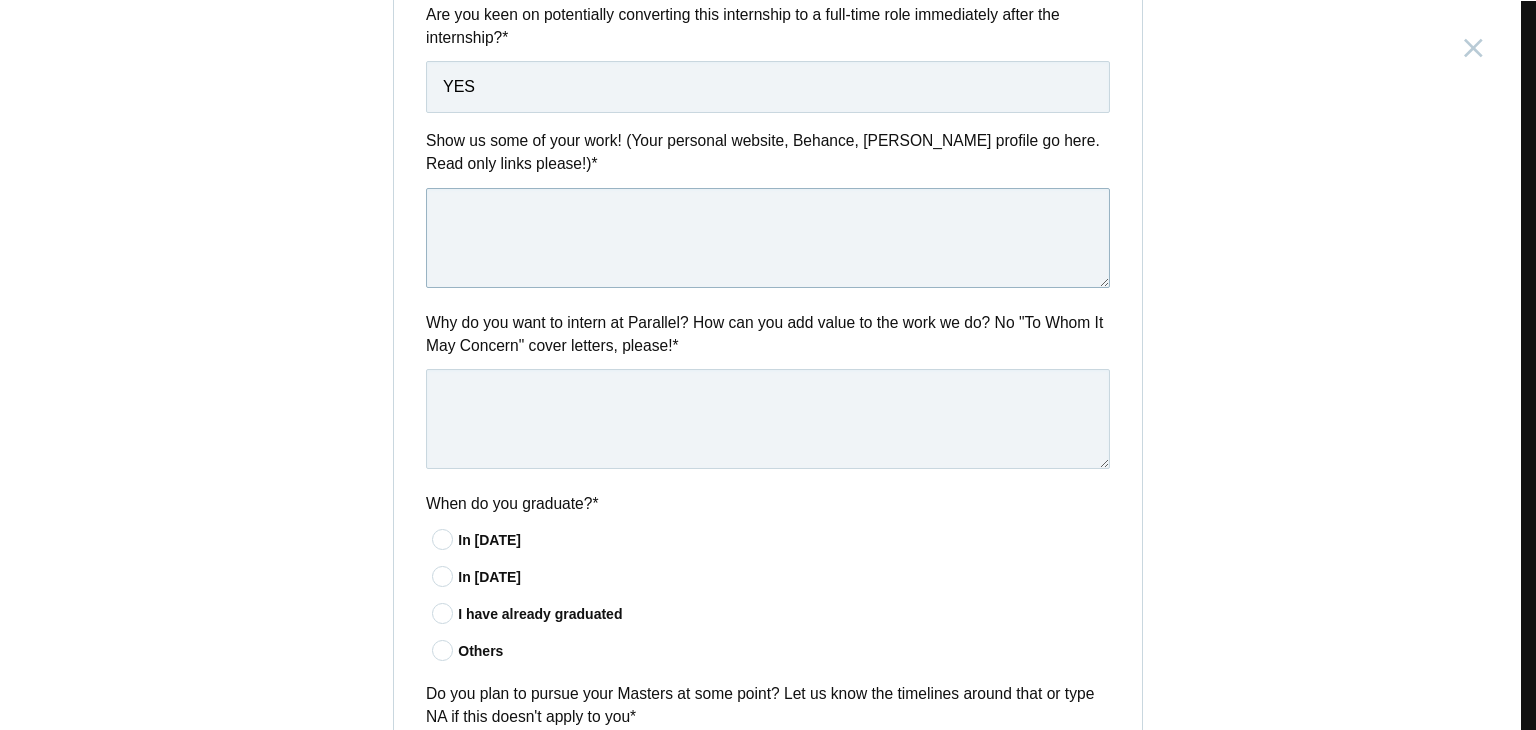 click at bounding box center (768, 238) 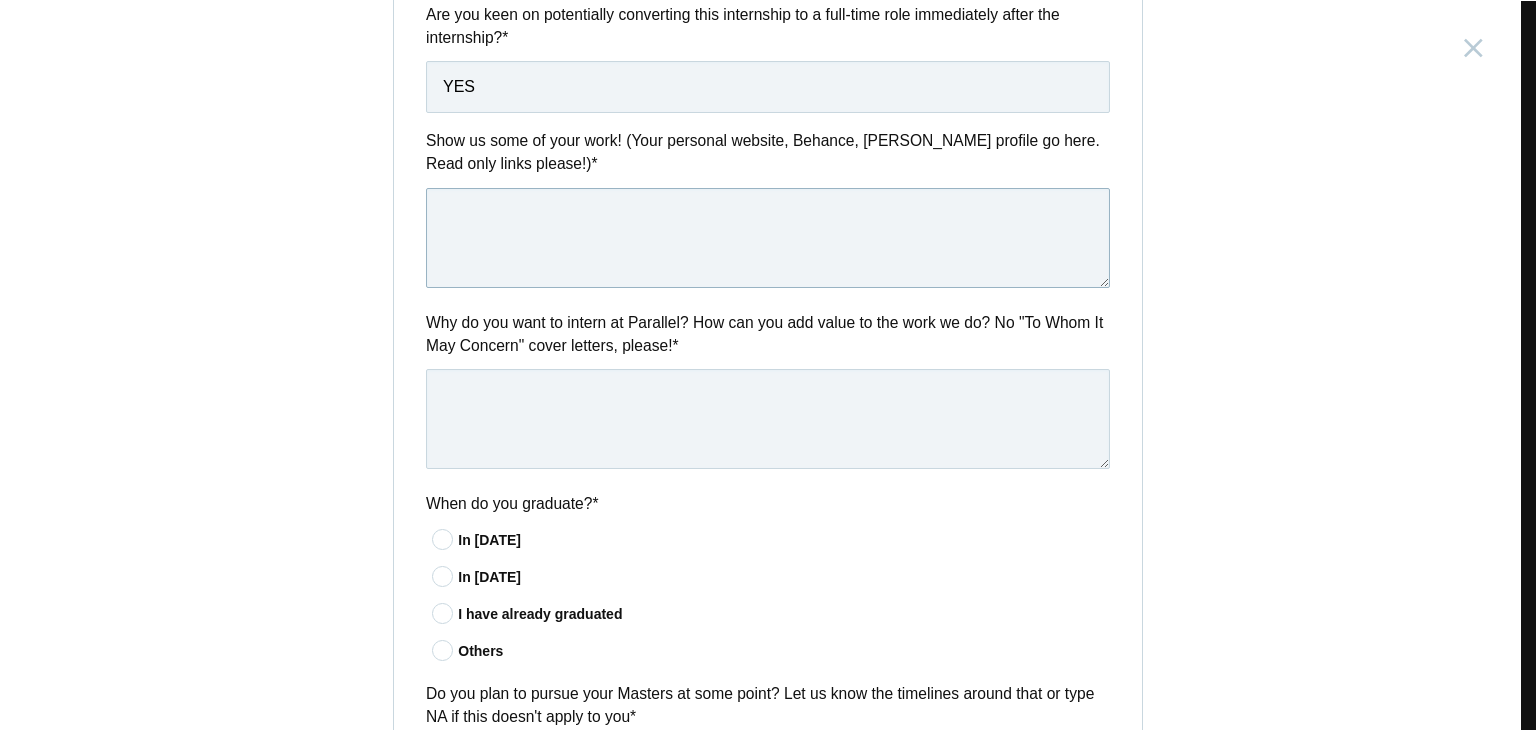 paste on "1.	[URL][DOMAIN_NAME]
2.	[URL][DOMAIN_NAME]" 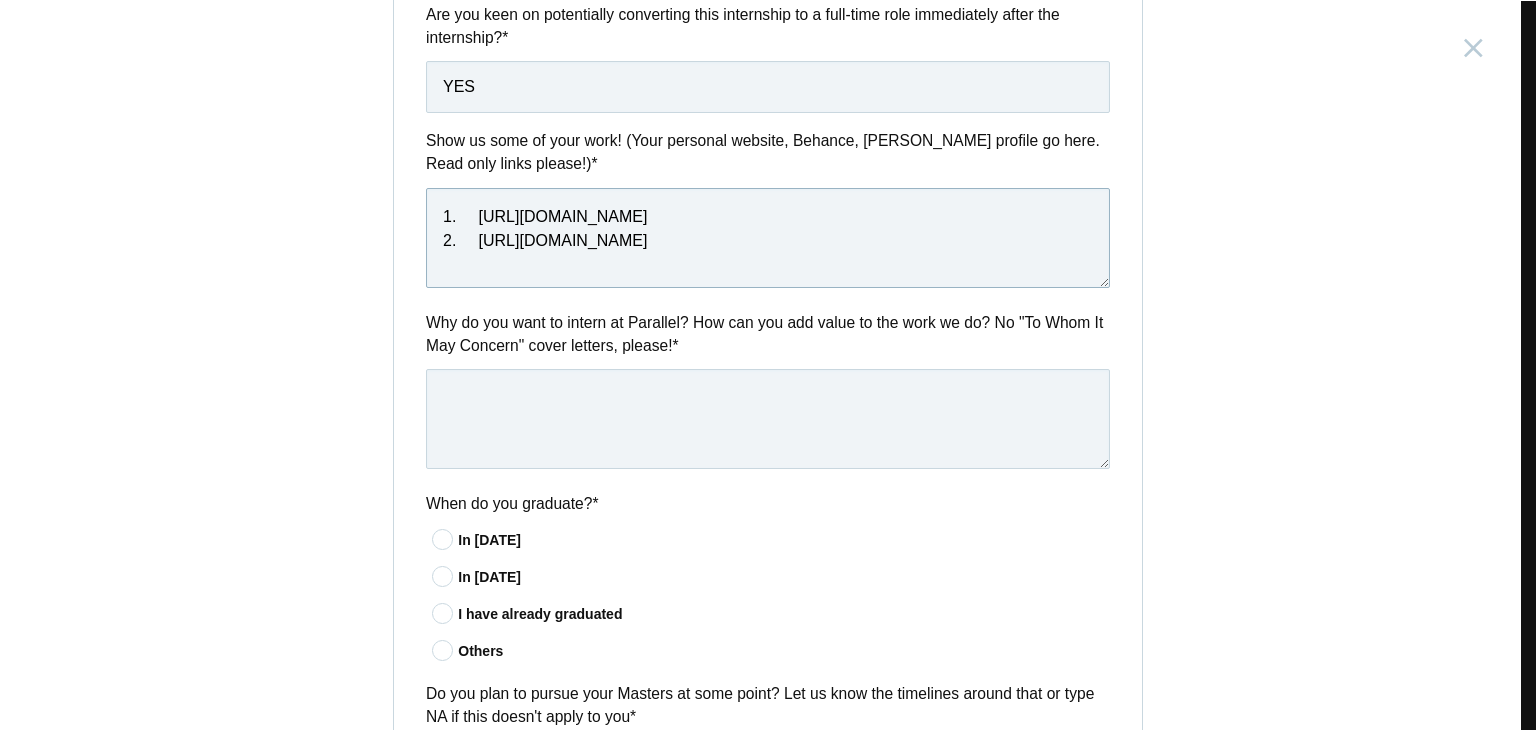 scroll, scrollTop: 10, scrollLeft: 0, axis: vertical 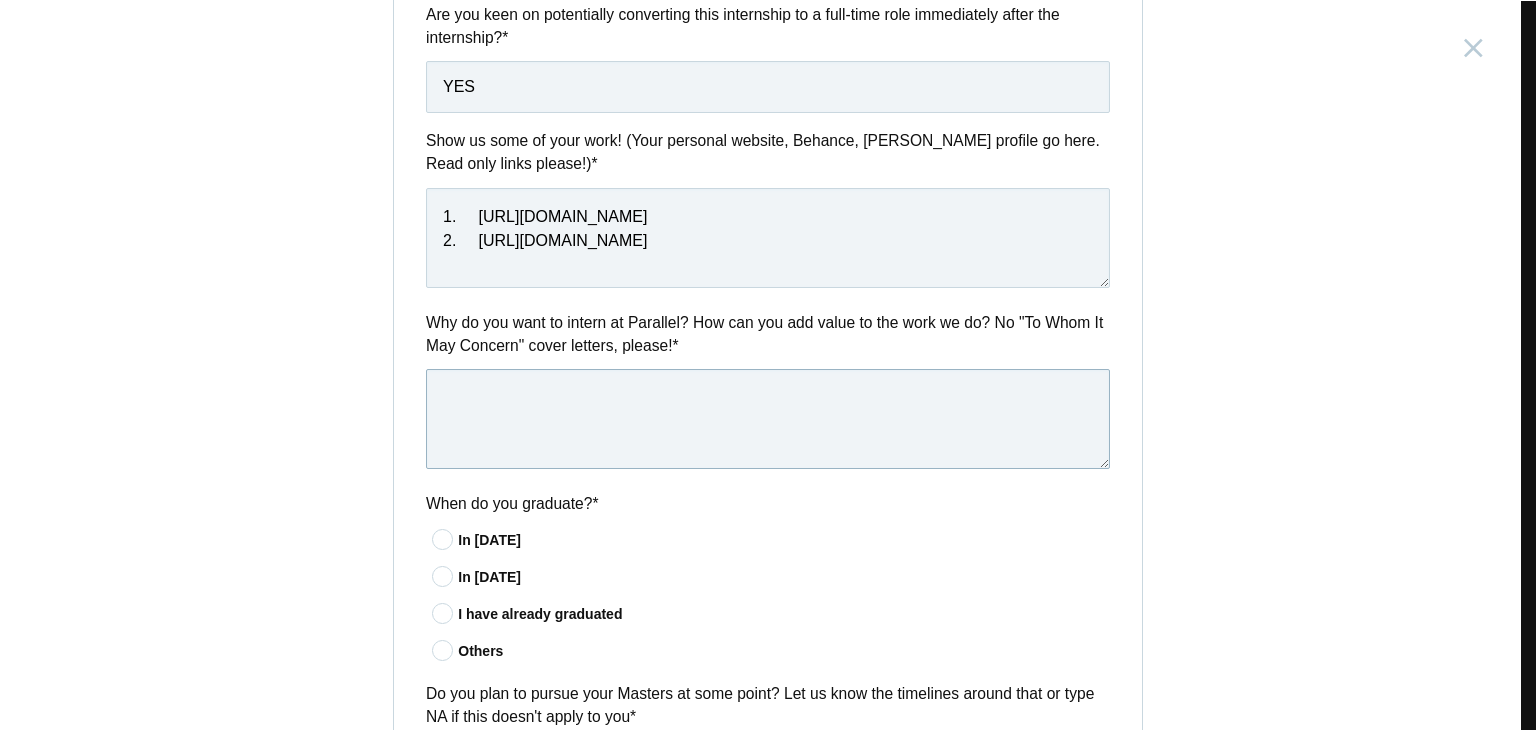 click at bounding box center [768, 419] 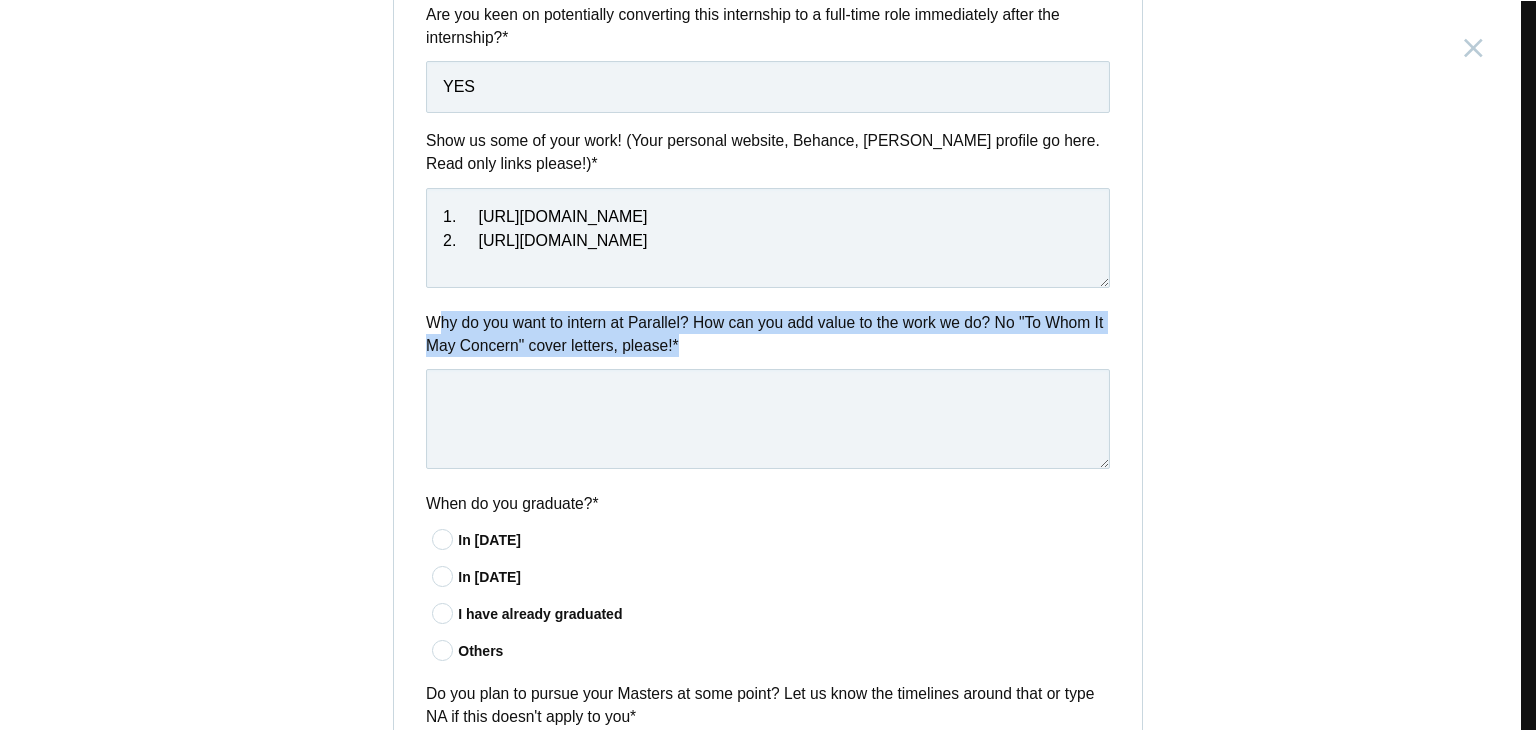 drag, startPoint x: 690, startPoint y: 342, endPoint x: 429, endPoint y: 317, distance: 262.19458 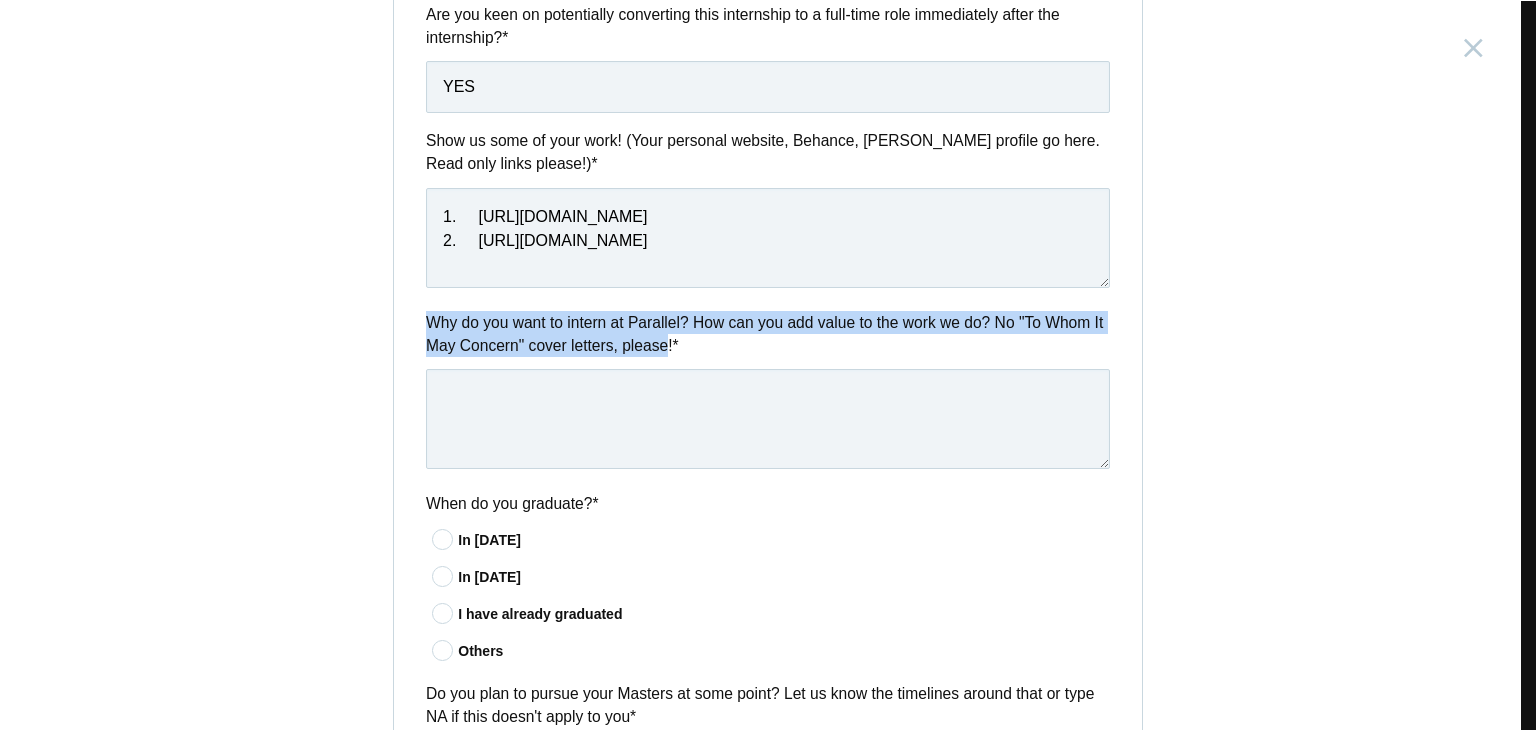 drag, startPoint x: 407, startPoint y: 309, endPoint x: 661, endPoint y: 344, distance: 256.4001 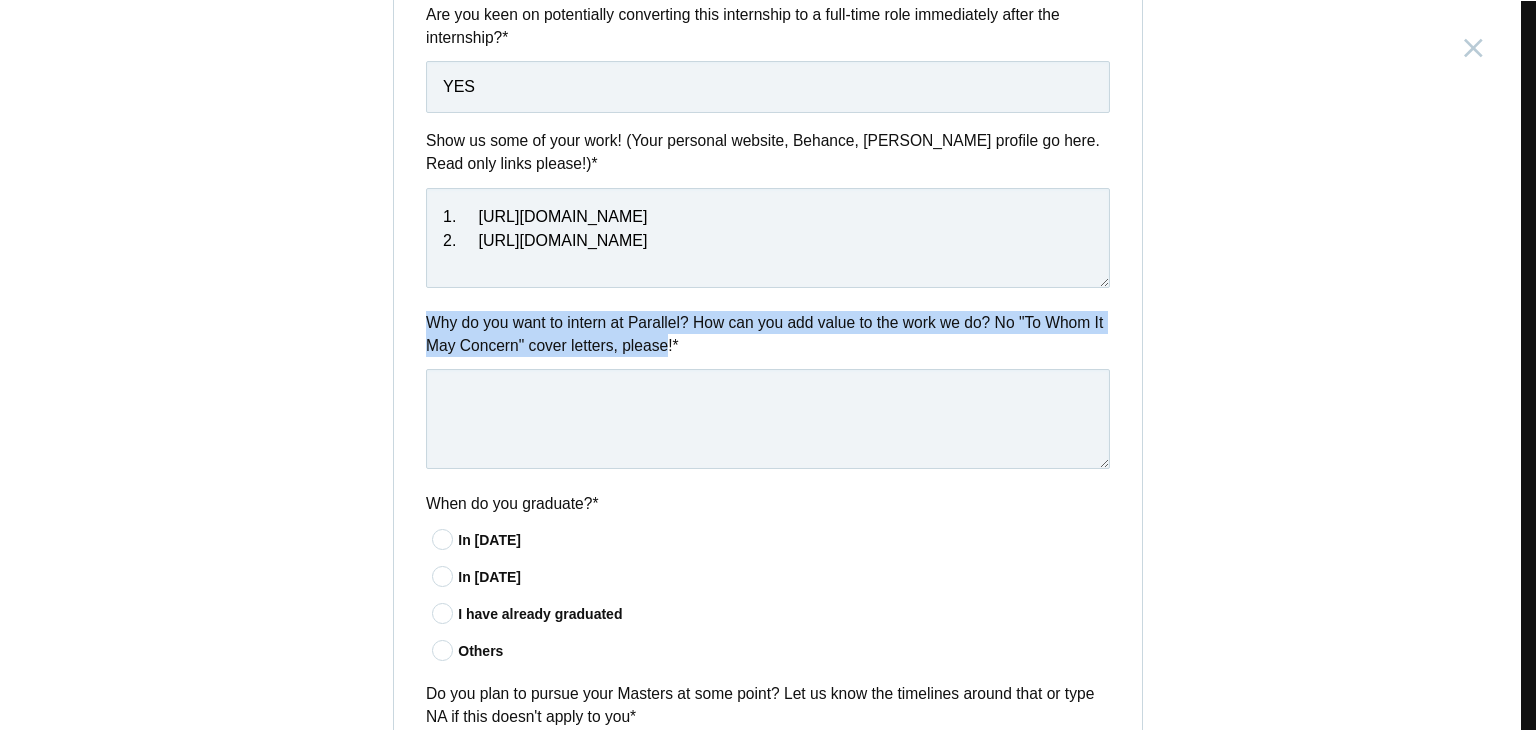 copy on "Why do you want to intern at Parallel? How can you add value to the work we do?
No "To Whom It May Concern" cover letters, please" 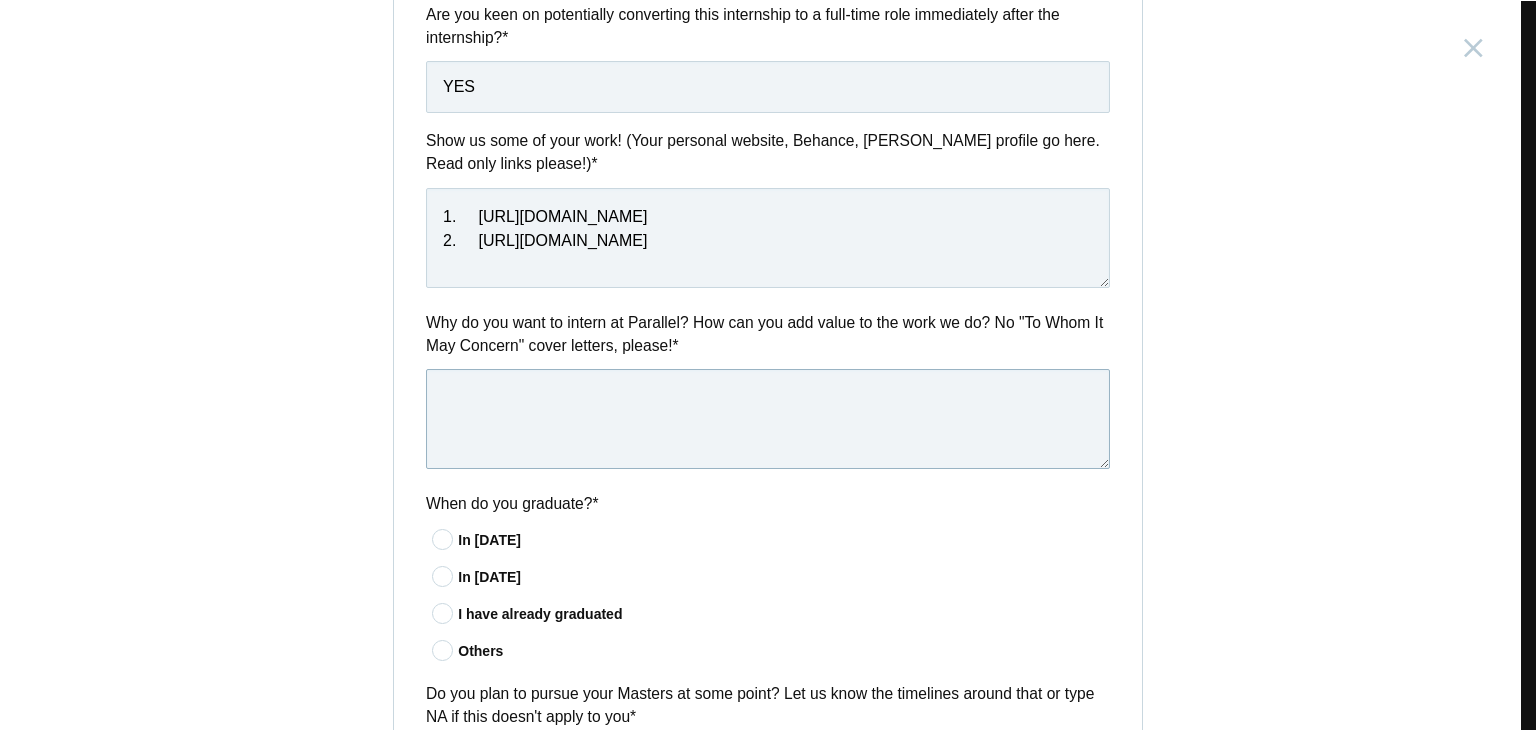 click at bounding box center (768, 419) 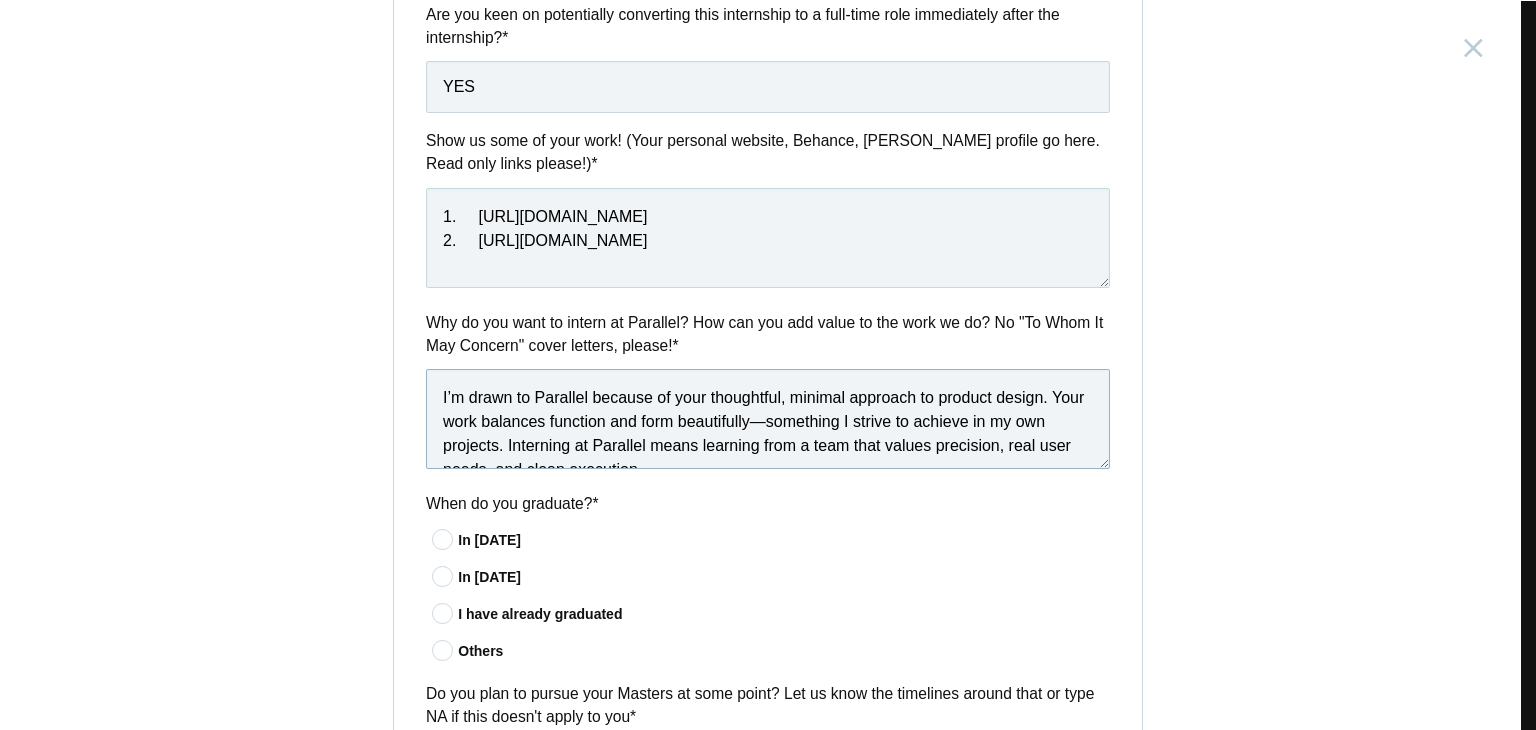 scroll, scrollTop: 154, scrollLeft: 0, axis: vertical 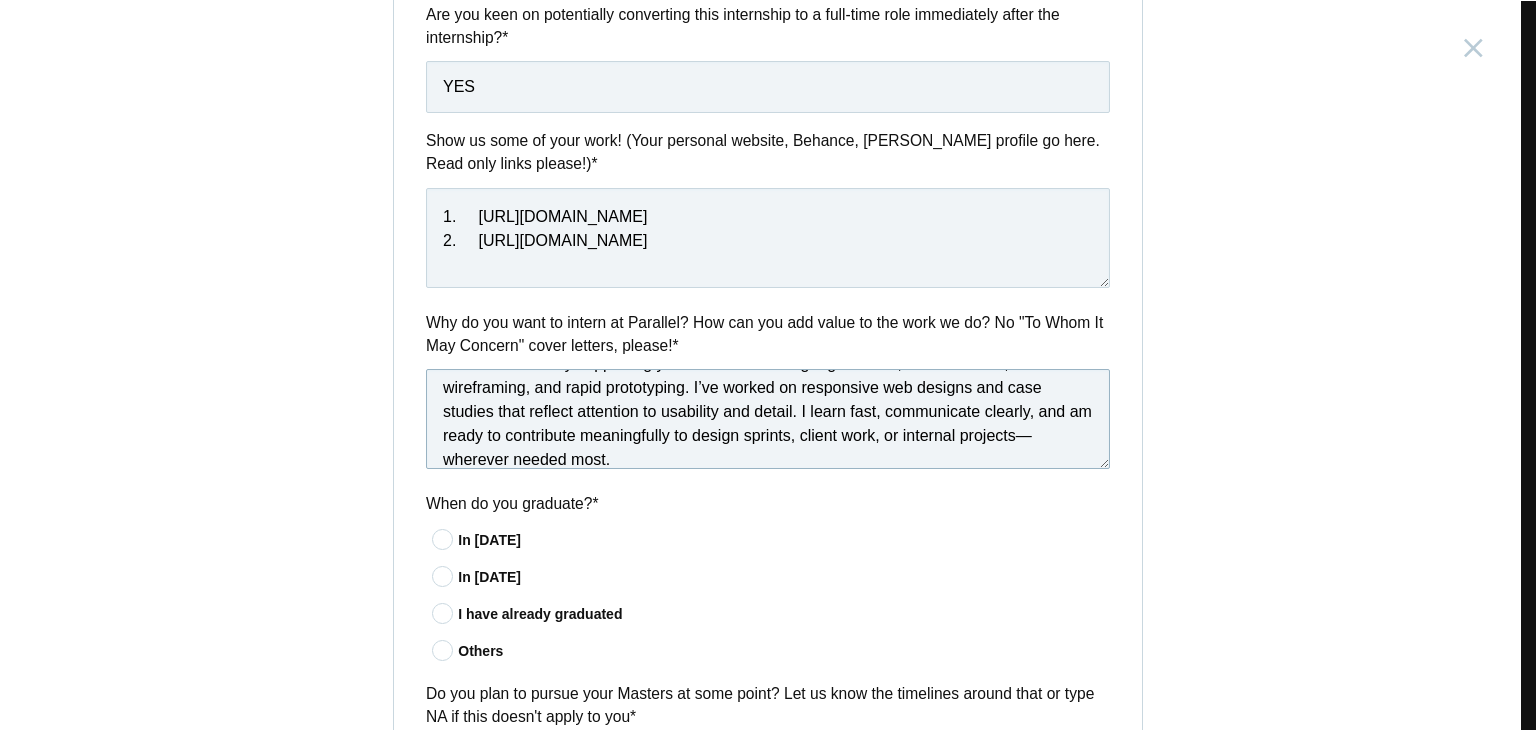 click on "I’m drawn to Parallel because of your thoughtful, minimal approach to product design. Your work balances function and form beautifully—something I strive to achieve in my own projects. Interning at Parallel means learning from a team that values precision, real user needs, and clean execution.
I can add value by supporting your team with strong Figma skills, user research, wireframing, and rapid prototyping. I’ve worked on responsive web designs and case studies that reflect attention to usability and detail. I learn fast, communicate clearly, and am ready to contribute meaningfully to design sprints, client work, or internal projects—wherever needed most." at bounding box center [768, 419] 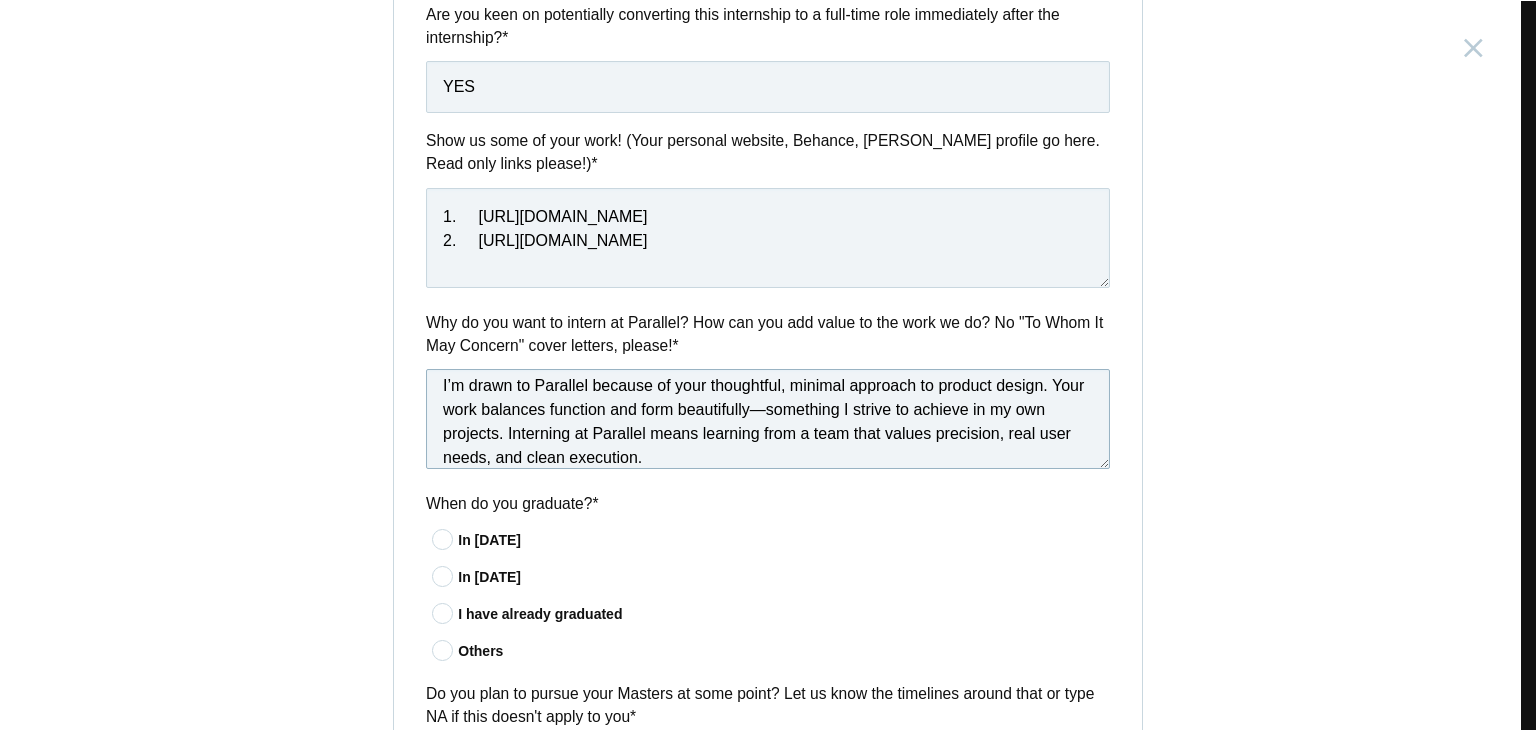 scroll, scrollTop: 0, scrollLeft: 0, axis: both 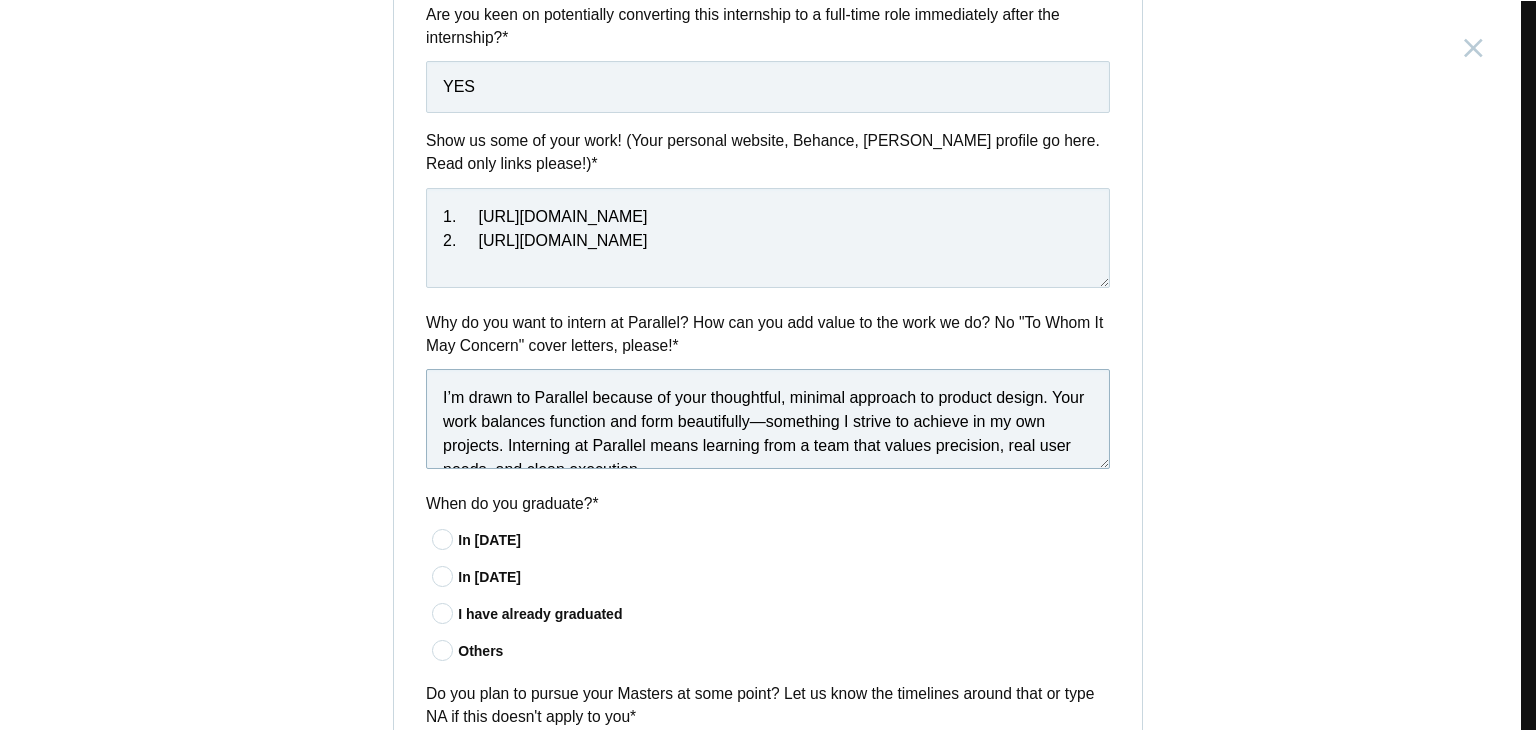 click on "I’m drawn to Parallel because of your thoughtful, minimal approach to product design. Your work balances function and form beautifully—something I strive to achieve in my own projects. Interning at Parallel means learning from a team that values precision, real user needs, and clean execution.
I can add value by supporting your team with strong Figma skills, user research, wireframing, and rapid prototyping. I’ve worked on responsive web designs and case studies that reflect attention to usability and detail. I learn fast, communicate clearly, and am ready to contribute meaningfully to design sprints, client work, or internal projects wherever needed most." at bounding box center (768, 419) 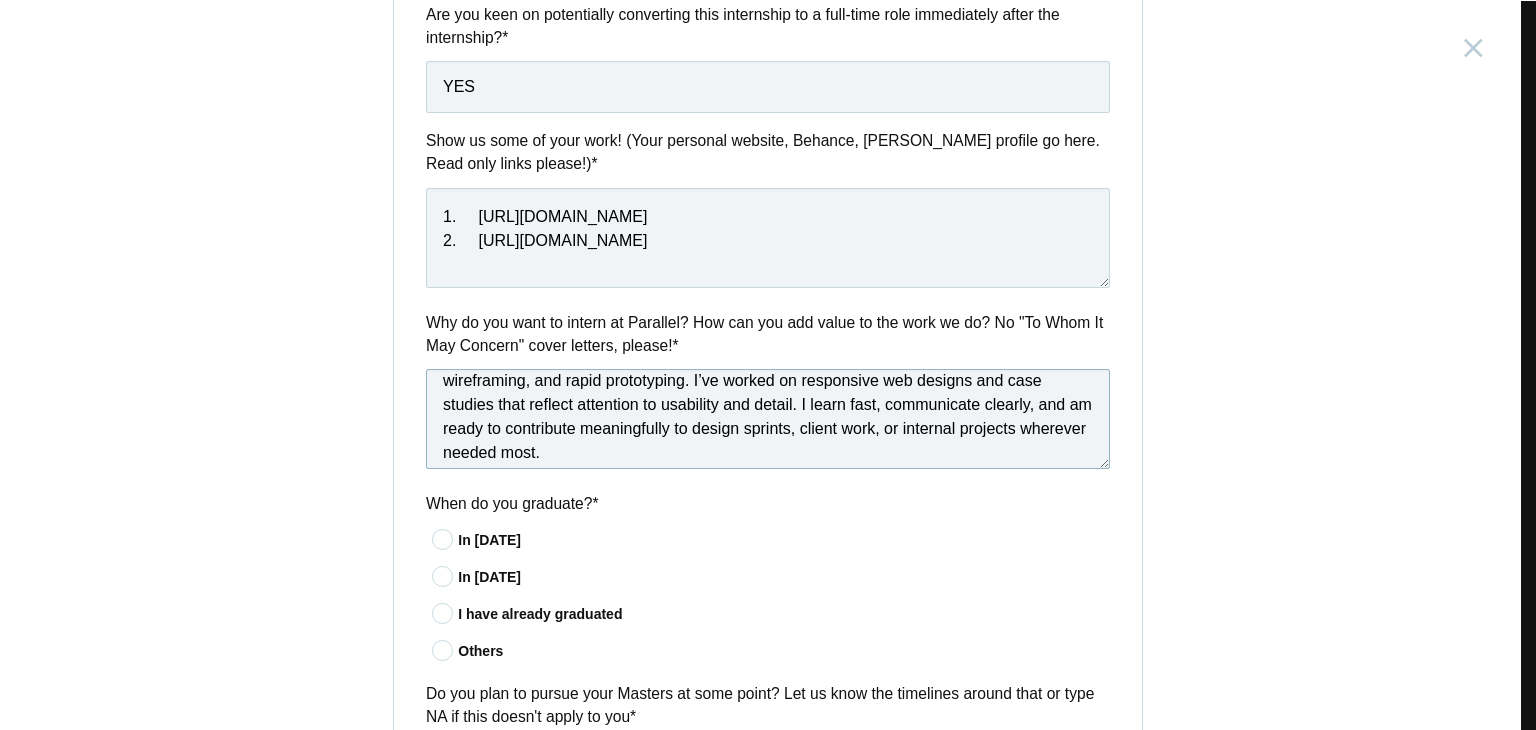 scroll, scrollTop: 173, scrollLeft: 0, axis: vertical 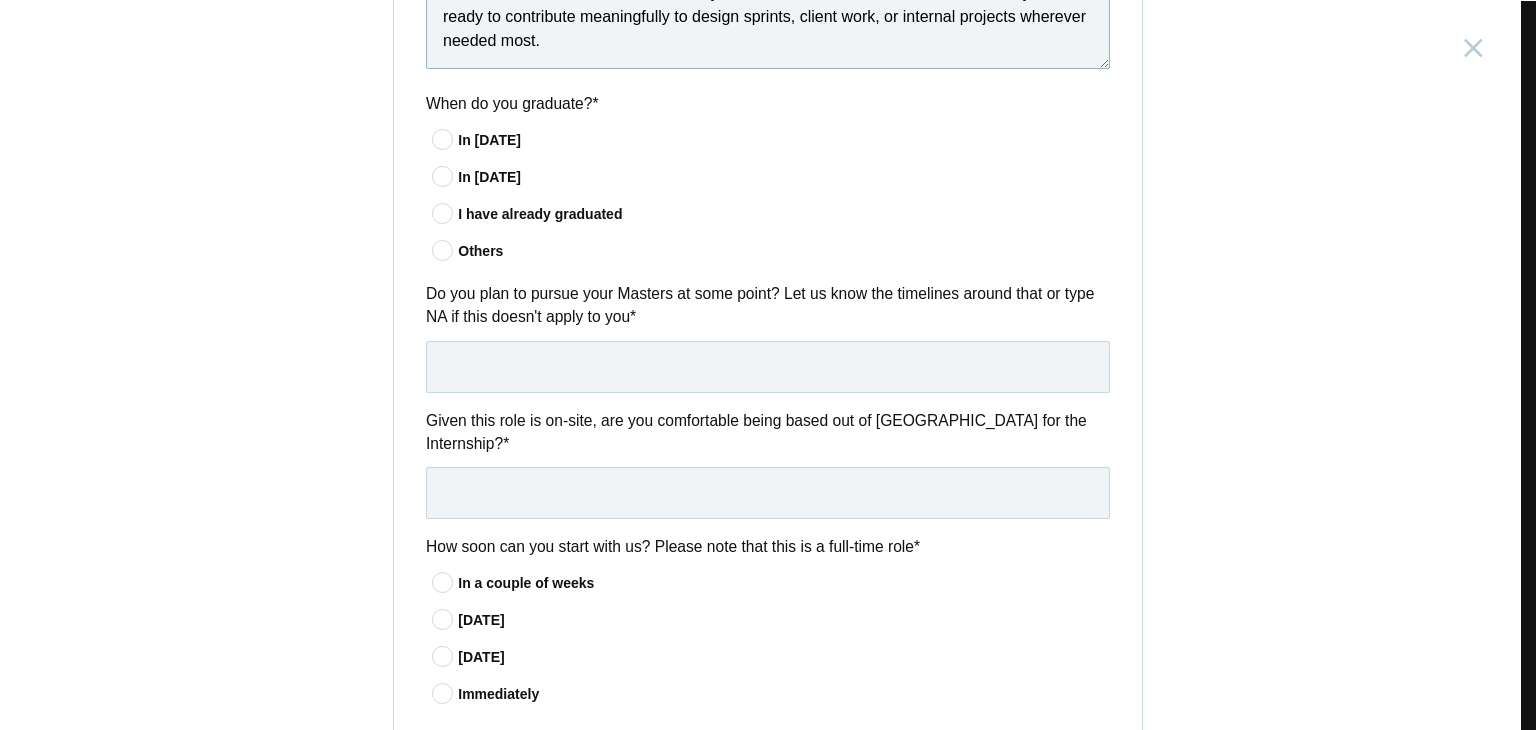 type on "I’m drawn to Parallel because of your thoughtful, minimal approach to product design. Your work balances function and form beautifully something I strive to achieve in my own projects. Interning at Parallel means learning from a team that values precision, real user needs, and clean execution.
I can add value by supporting your team with strong Figma skills, user research, wireframing, and rapid prototyping. I’ve worked on responsive web designs and case studies that reflect attention to usability and detail. I learn fast, communicate clearly, and am ready to contribute meaningfully to design sprints, client work, or internal projects wherever needed most." 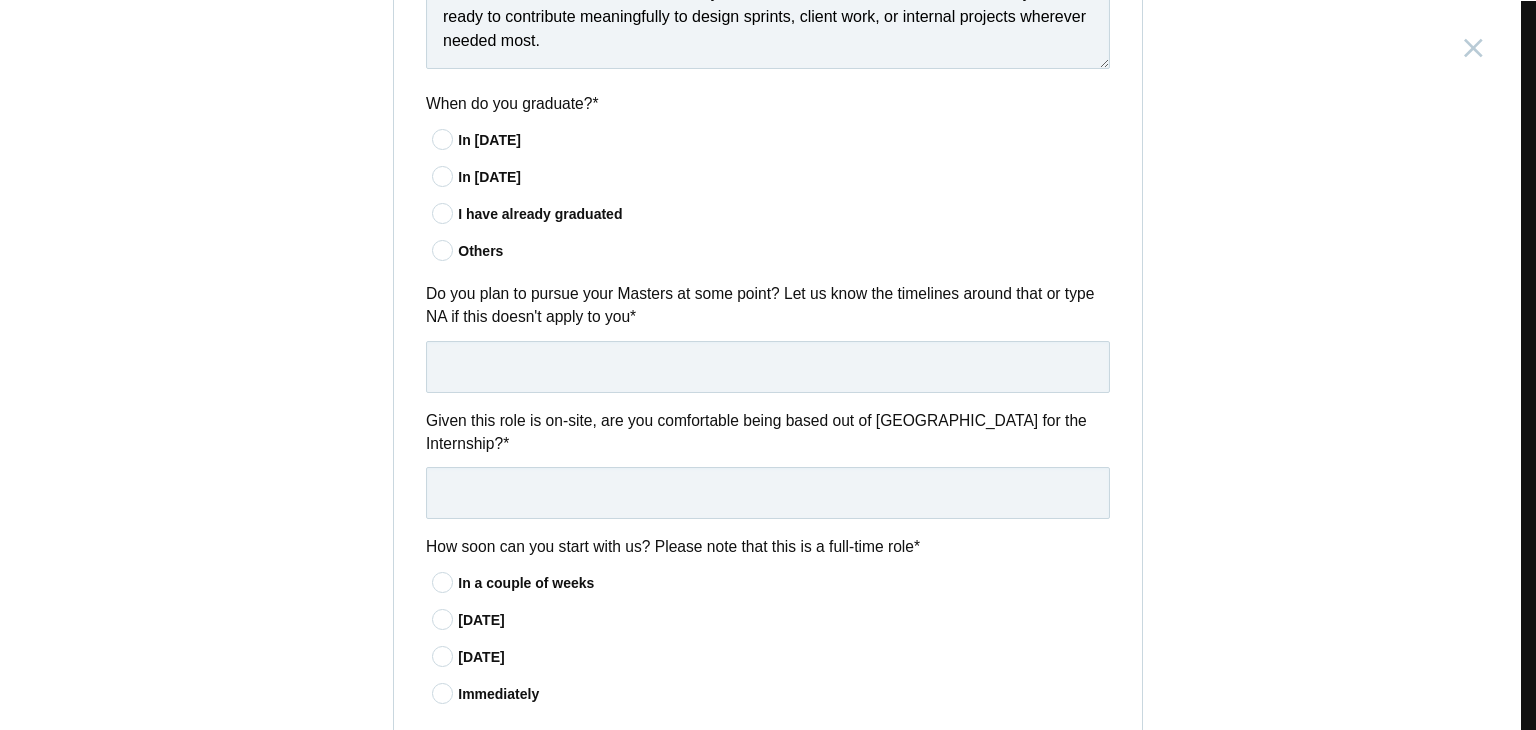 click at bounding box center [443, 250] 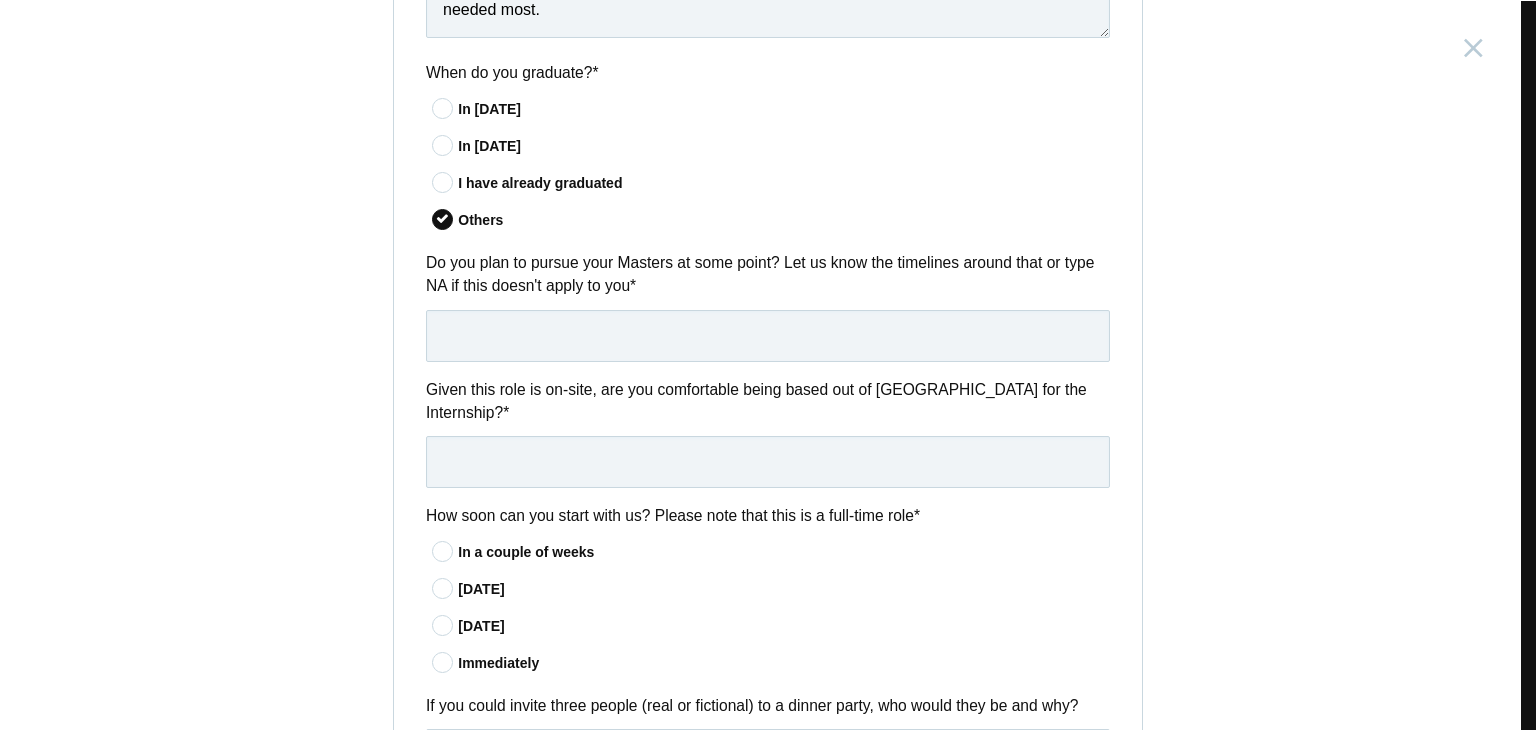 scroll, scrollTop: 1400, scrollLeft: 0, axis: vertical 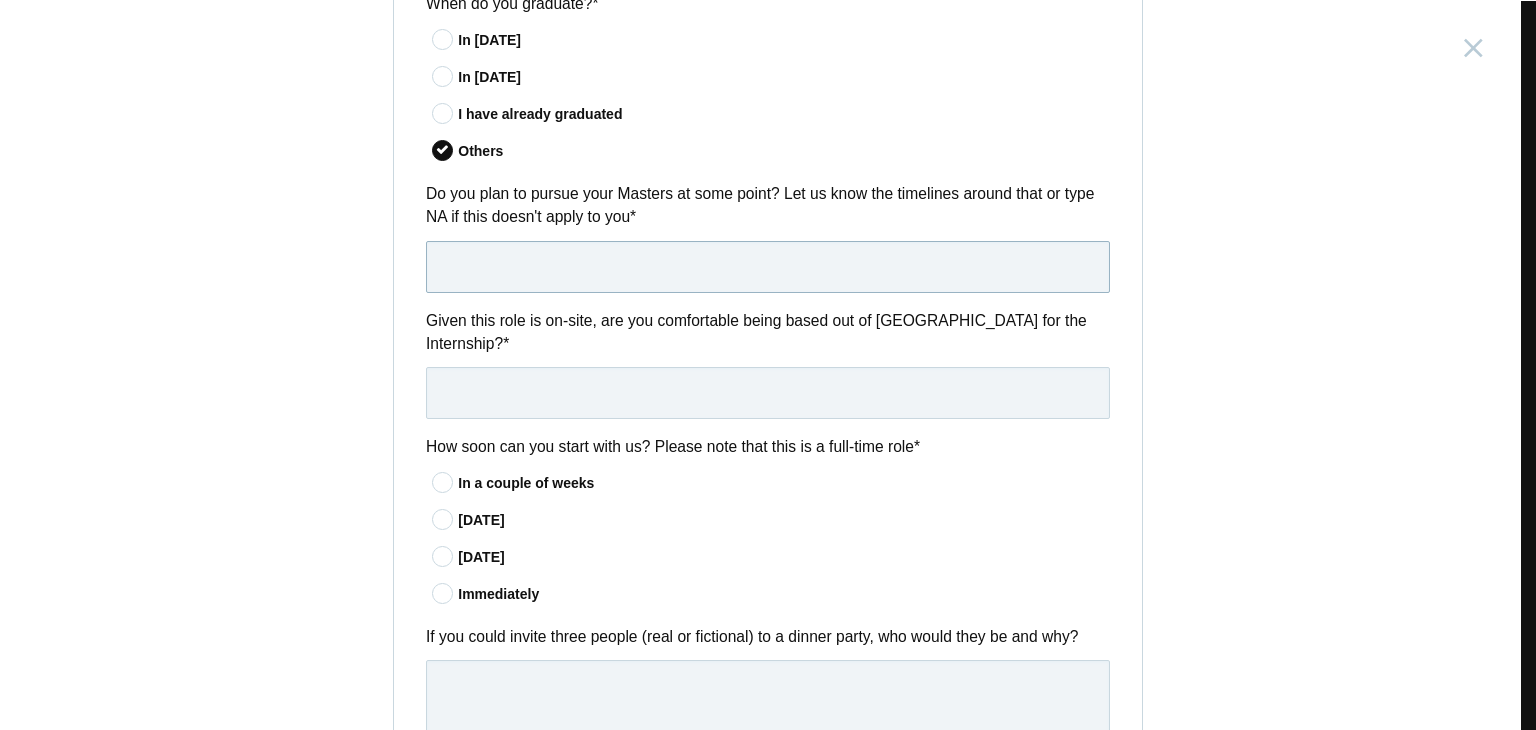 click at bounding box center [768, 267] 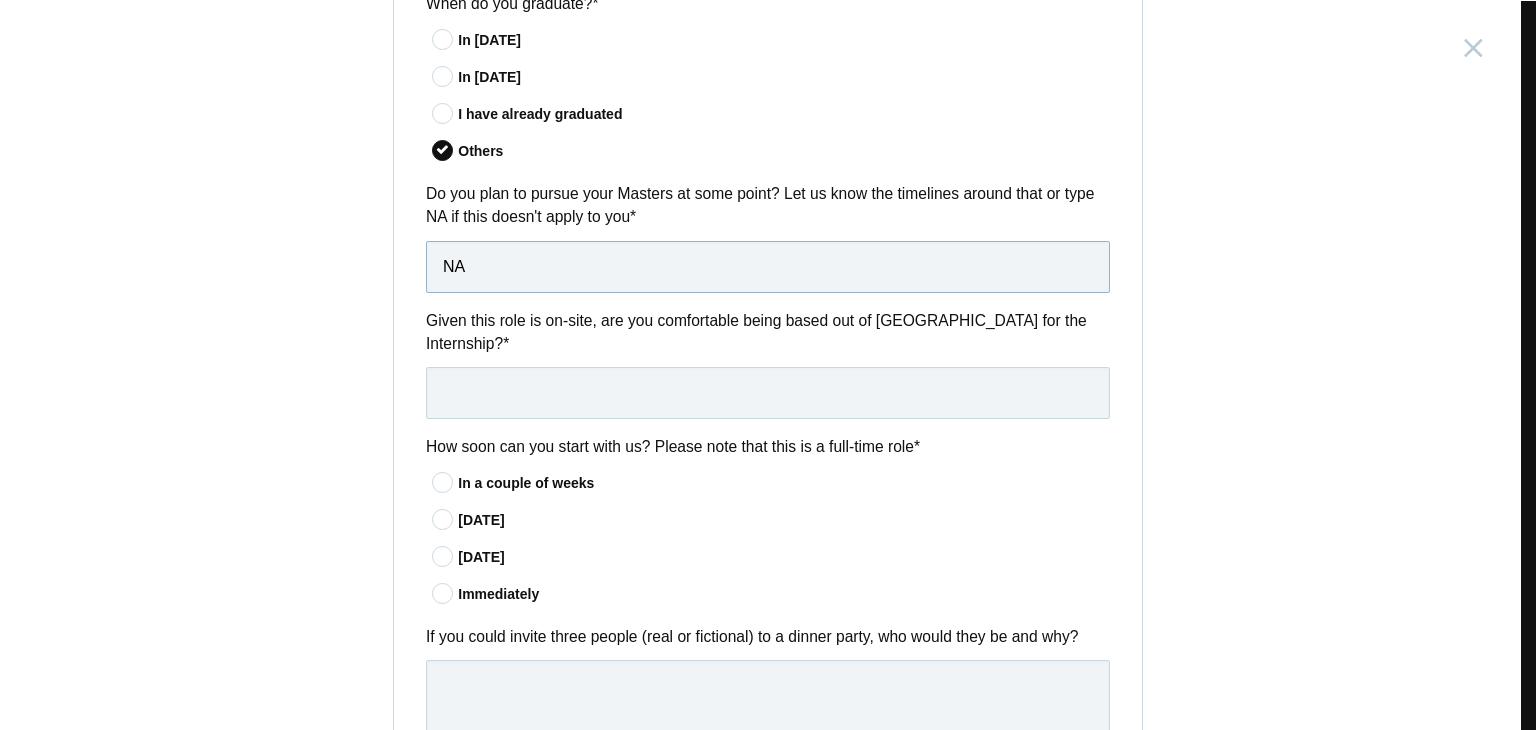 type on "NA" 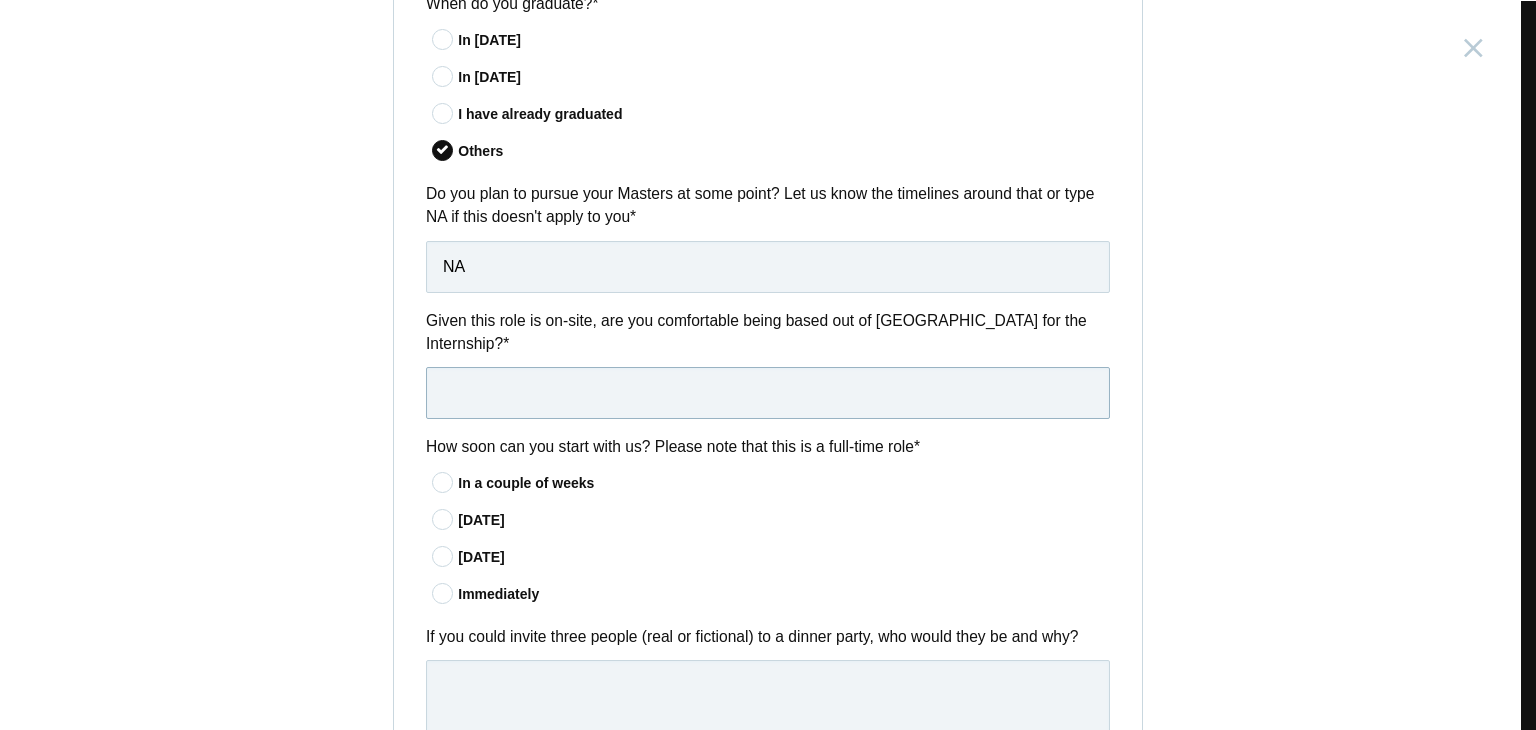 click at bounding box center [768, 393] 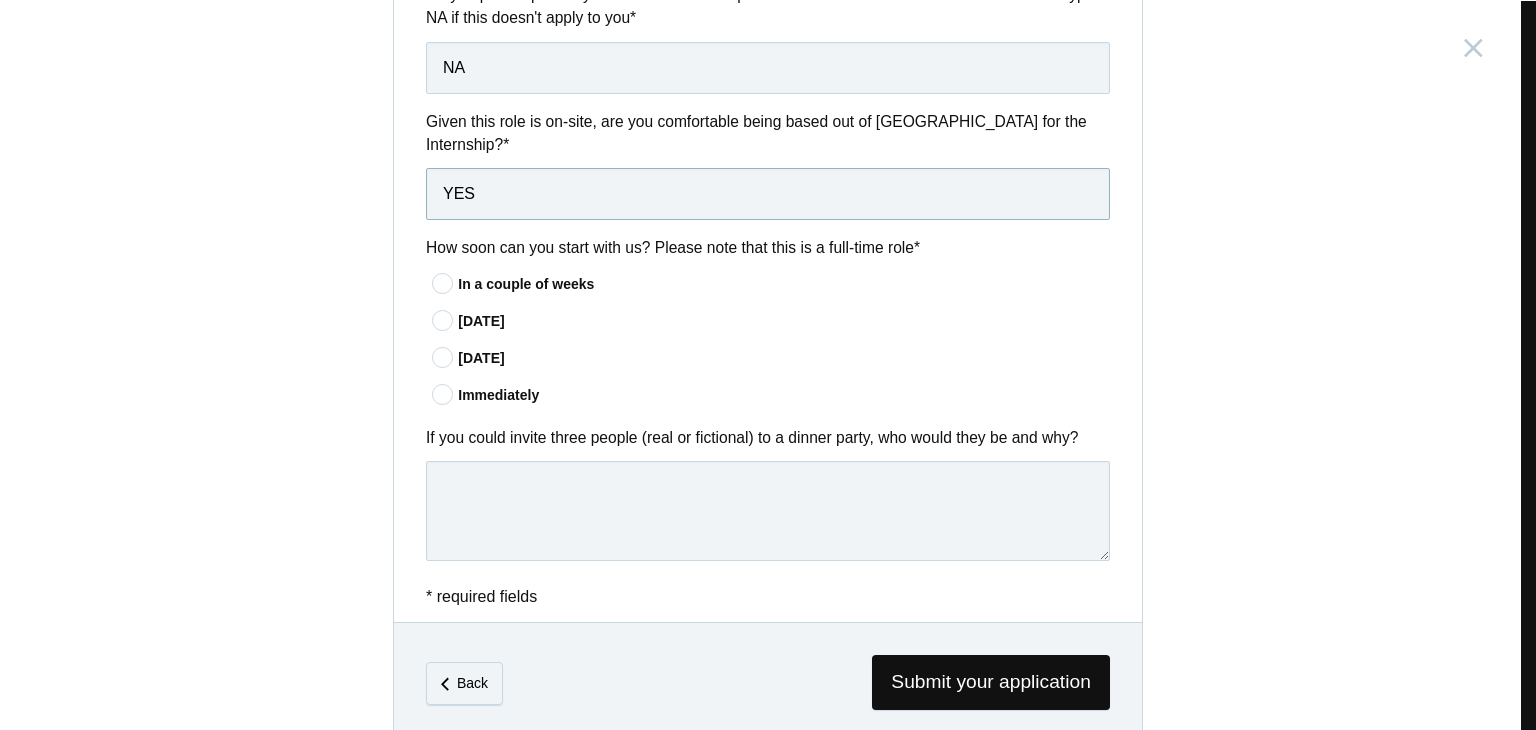 scroll, scrollTop: 1600, scrollLeft: 0, axis: vertical 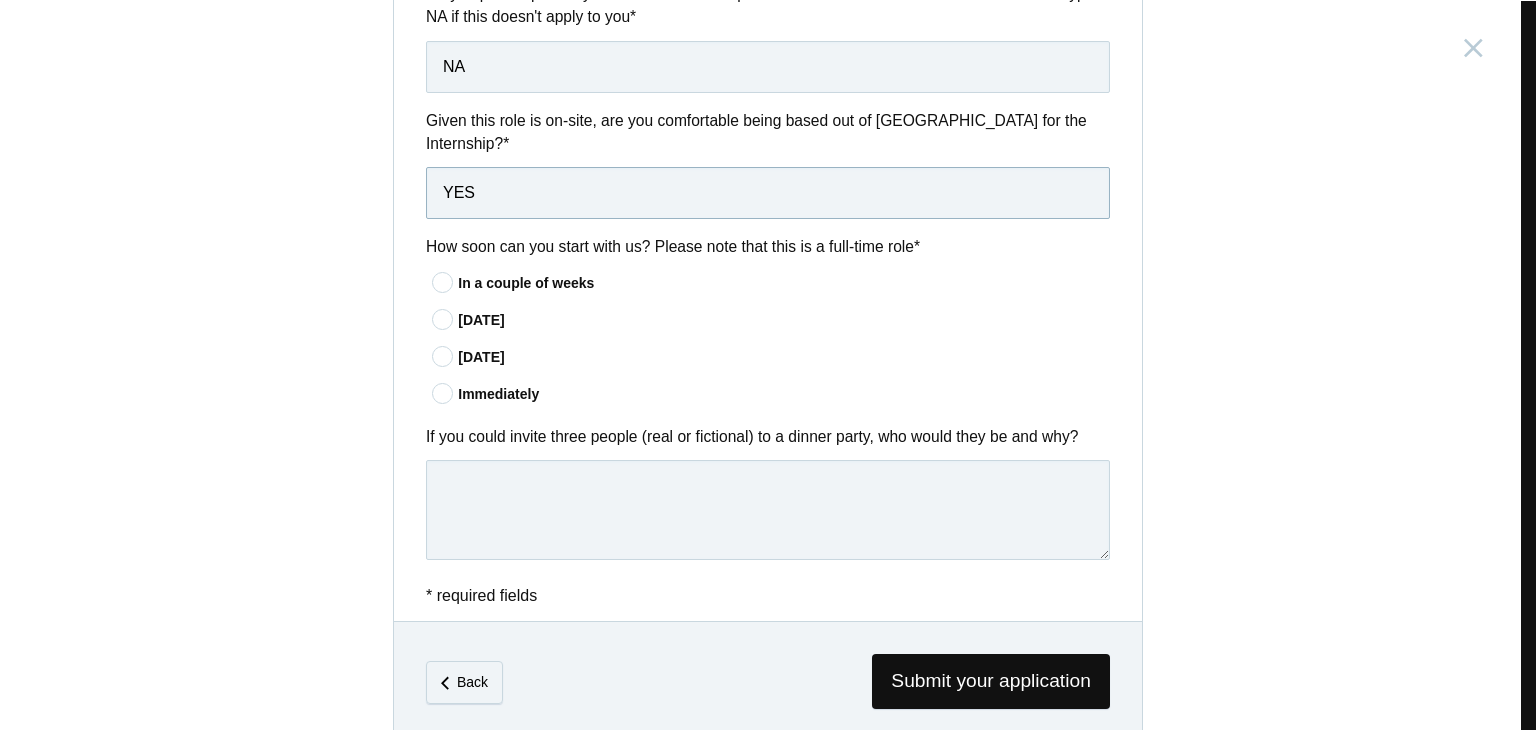 type on "YES" 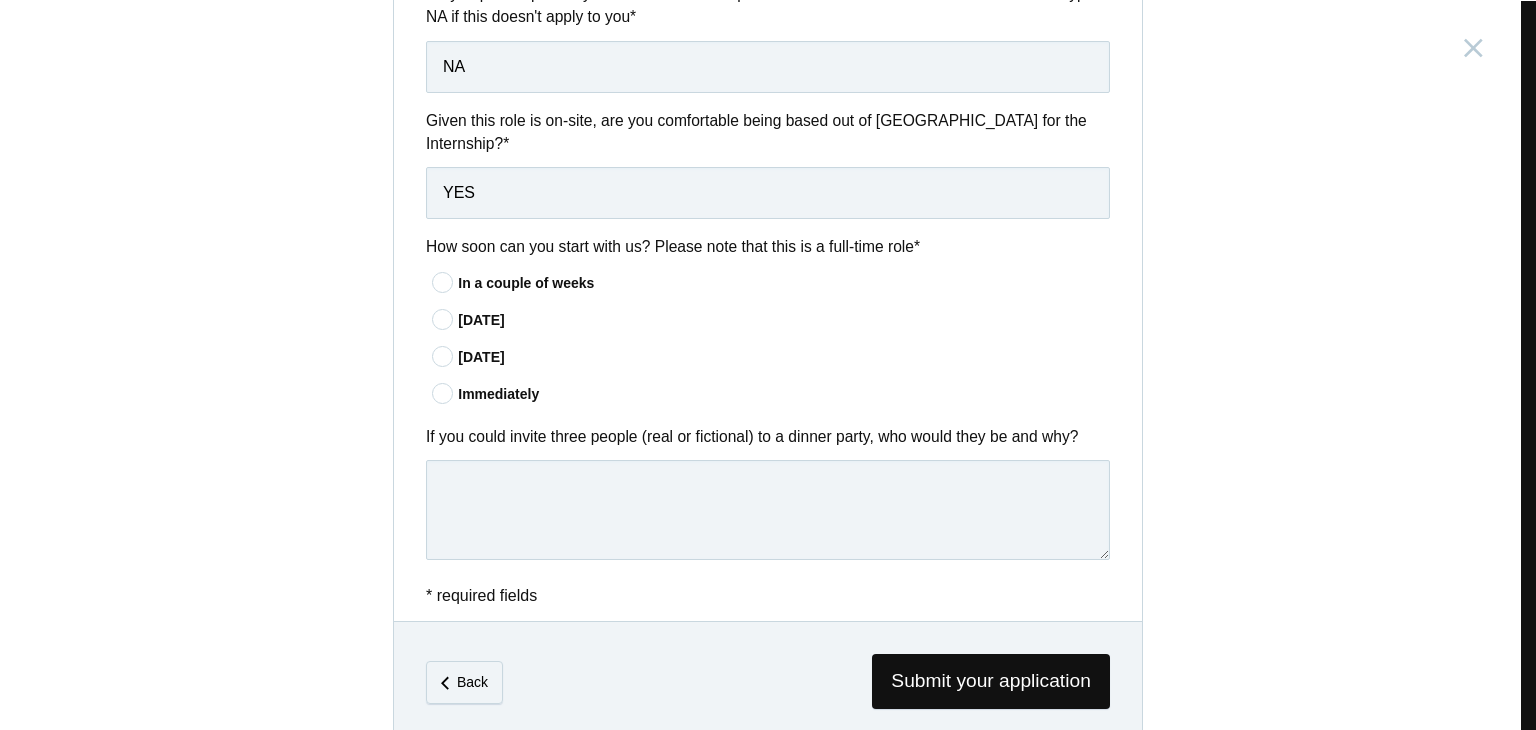 click on "[DATE]" at bounding box center (784, 320) 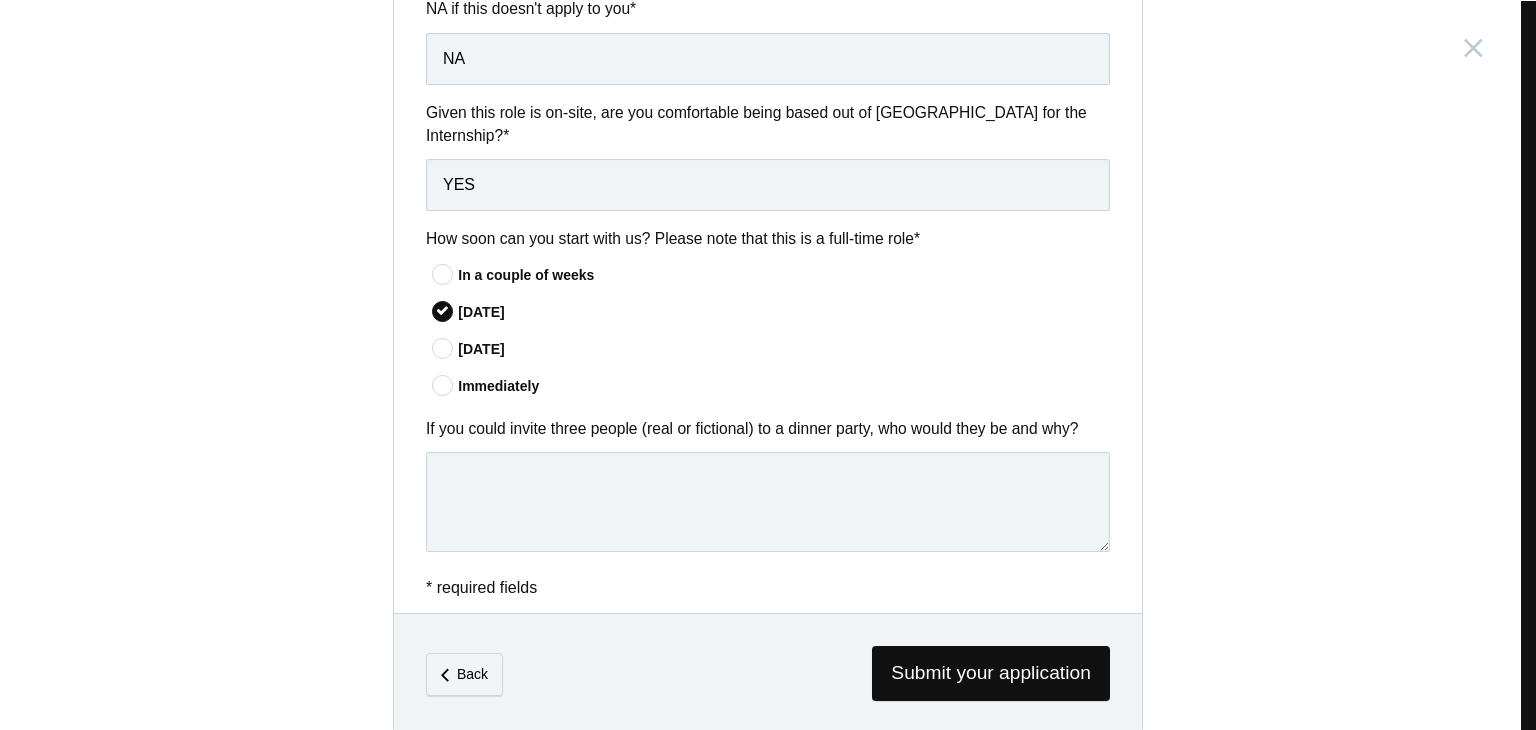 scroll, scrollTop: 1615, scrollLeft: 0, axis: vertical 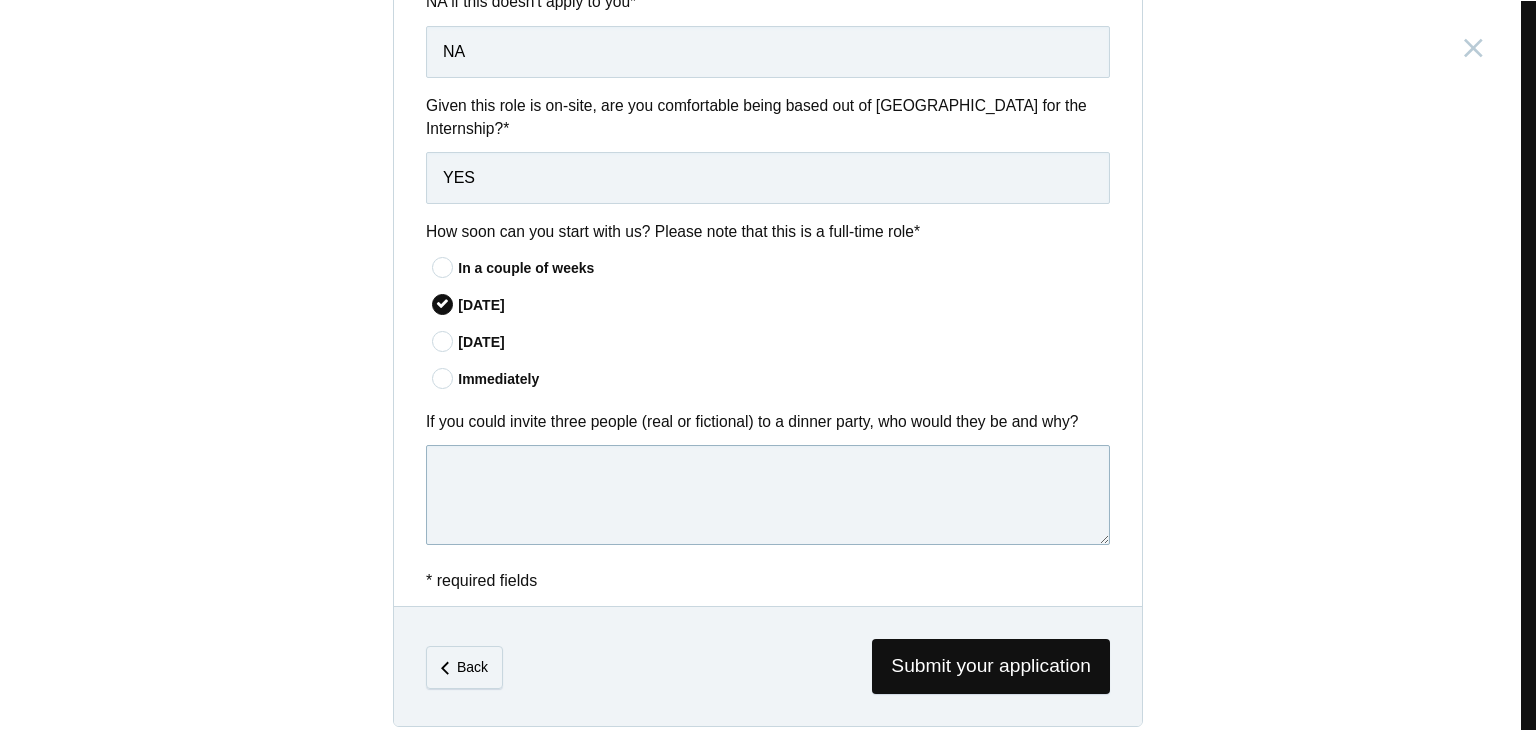 click at bounding box center [768, 495] 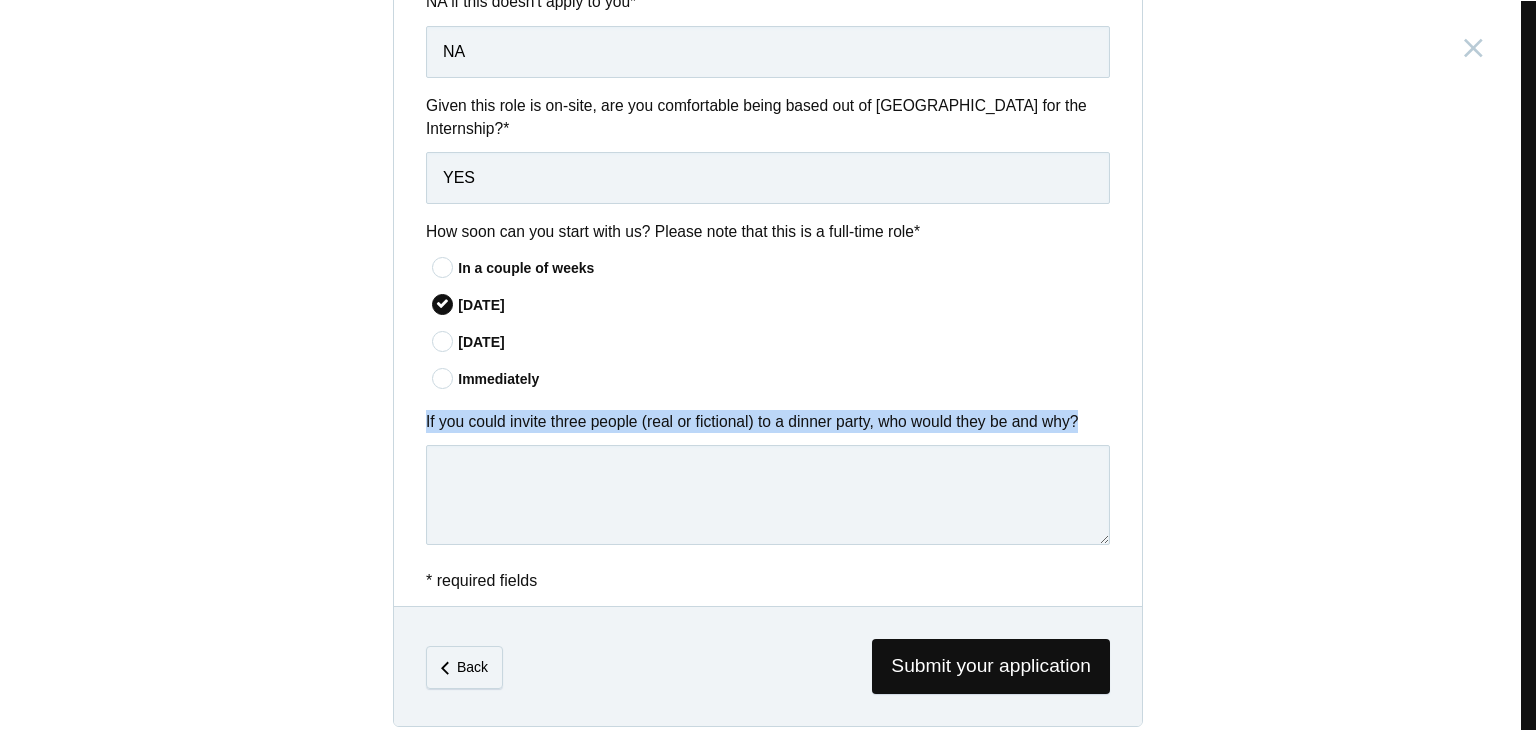 drag, startPoint x: 416, startPoint y: 397, endPoint x: 1104, endPoint y: 406, distance: 688.05884 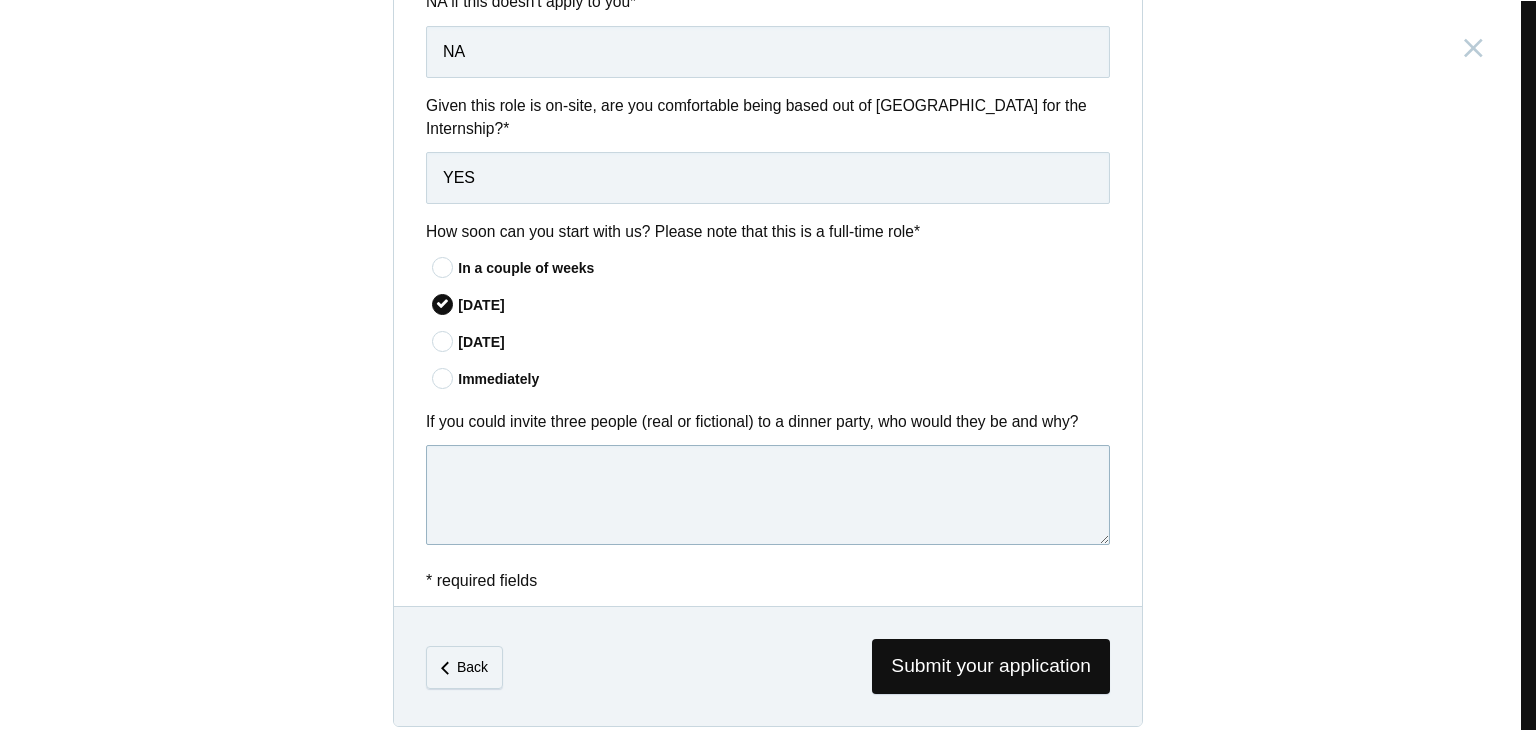 click at bounding box center (768, 495) 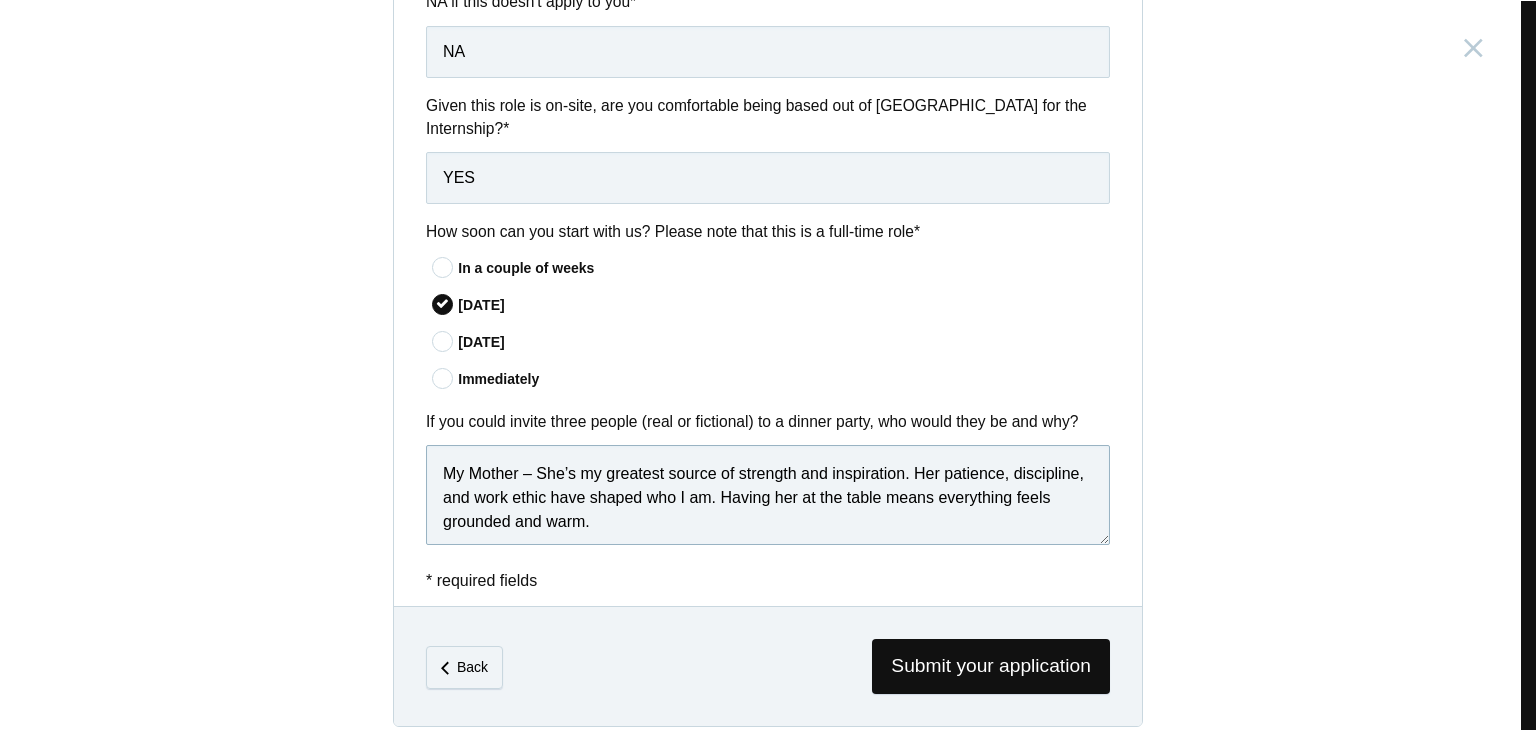 scroll, scrollTop: 178, scrollLeft: 0, axis: vertical 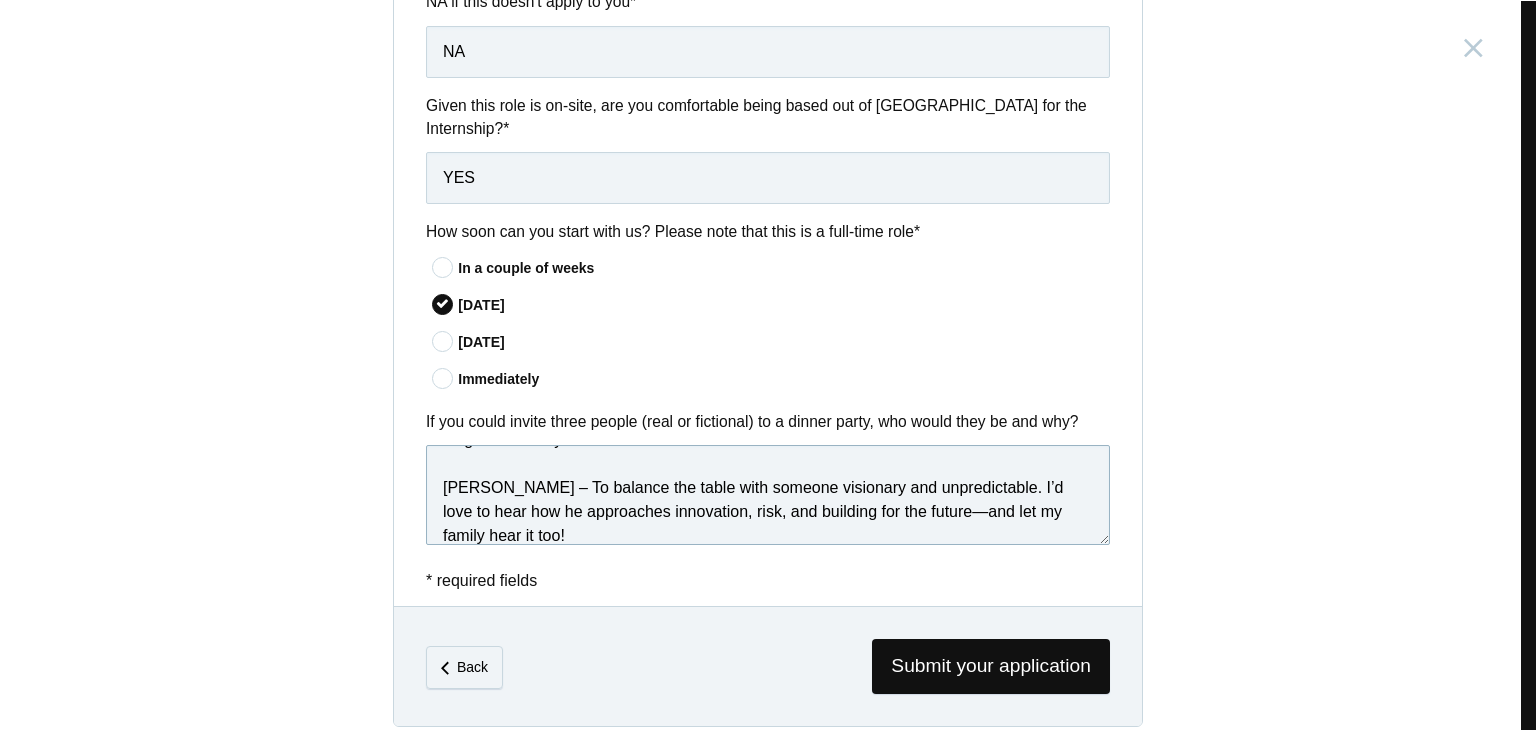 click on "My Mother – She’s my greatest source of strength and inspiration. Her patience, discipline, and work ethic have shaped who I am. Having her at the table means everything feels grounded and warm.
My Sister – She’s my best friend and biggest supporter. We dream together, and she constantly encourages me to pursue my goals. She brings energy, ideas, and a lot of laughter to every room.
[PERSON_NAME] – To balance the table with someone visionary and unpredictable. I’d love to hear how he approaches innovation, risk, and building for the future—and let my family hear it too!" at bounding box center [768, 495] 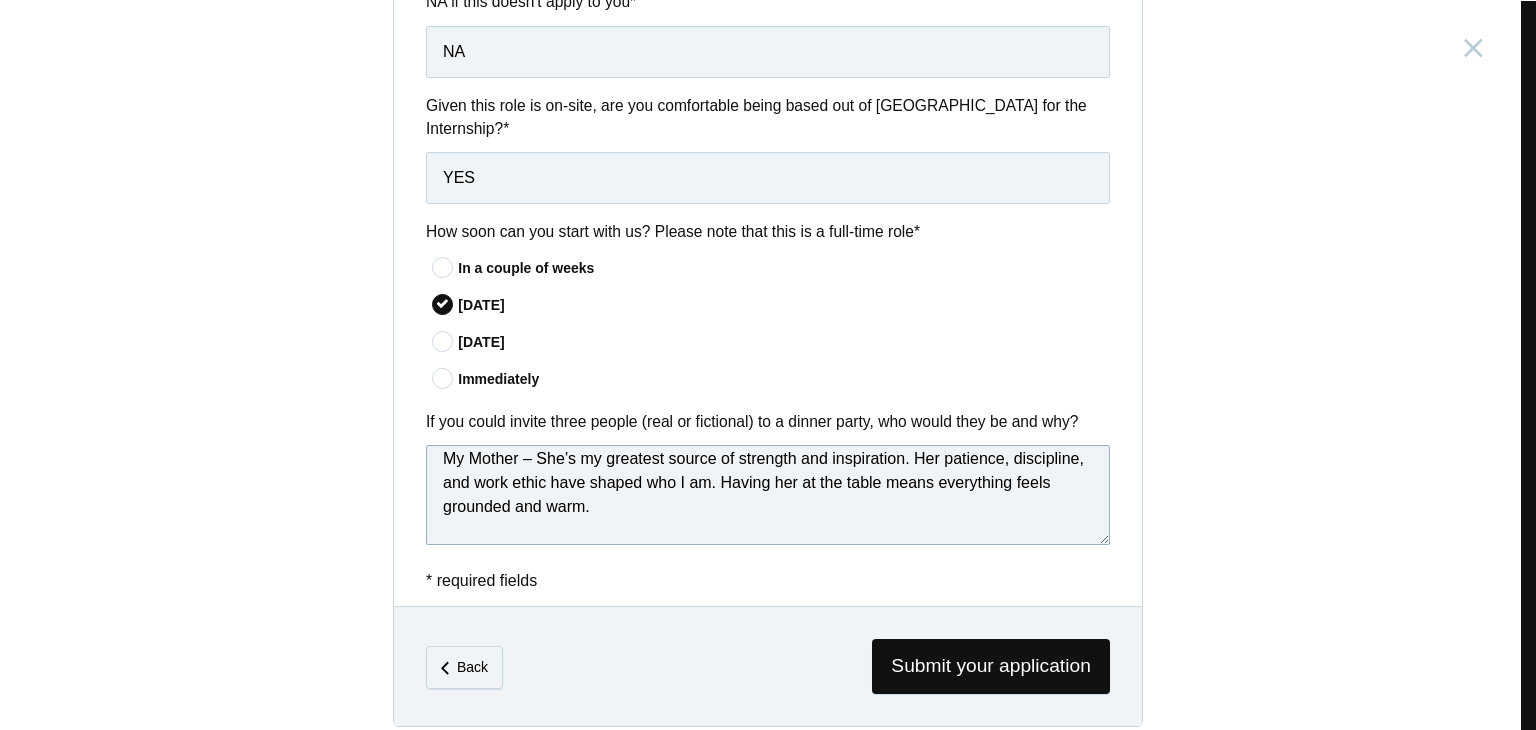 scroll, scrollTop: 0, scrollLeft: 0, axis: both 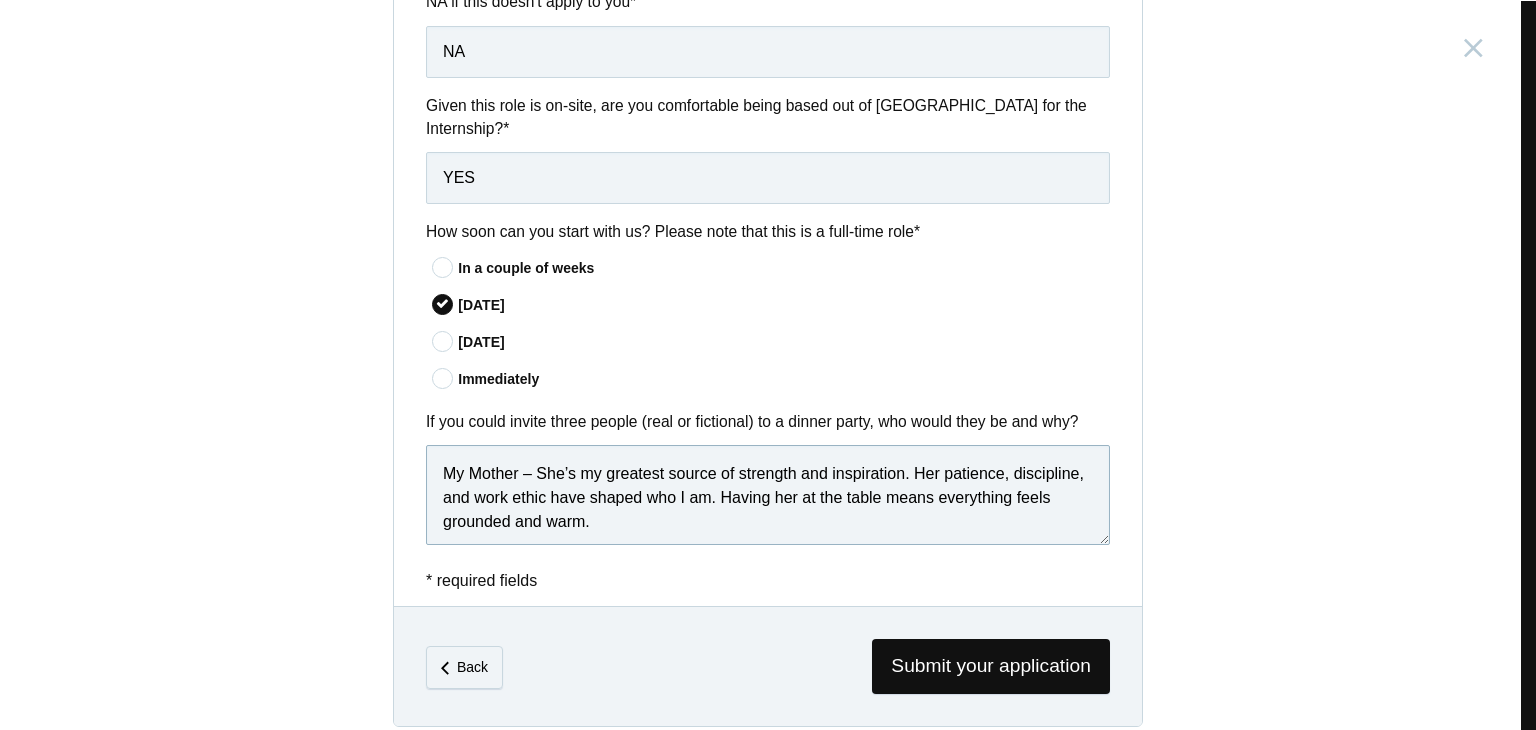 click on "My Mother – She’s my greatest source of strength and inspiration. Her patience, discipline, and work ethic have shaped who I am. Having her at the table means everything feels grounded and warm.
My Sister – She’s my best friend and biggest supporter. We dream together, and she constantly encourages me to pursue my goals. She brings energy, ideas, and a lot of laughter to every room.
[PERSON_NAME] – To balance the table with someone visionary and unpredictable. I’d love to hear how he approaches innovation, risk, and building for the future and let my family hear it too!" at bounding box center [768, 495] 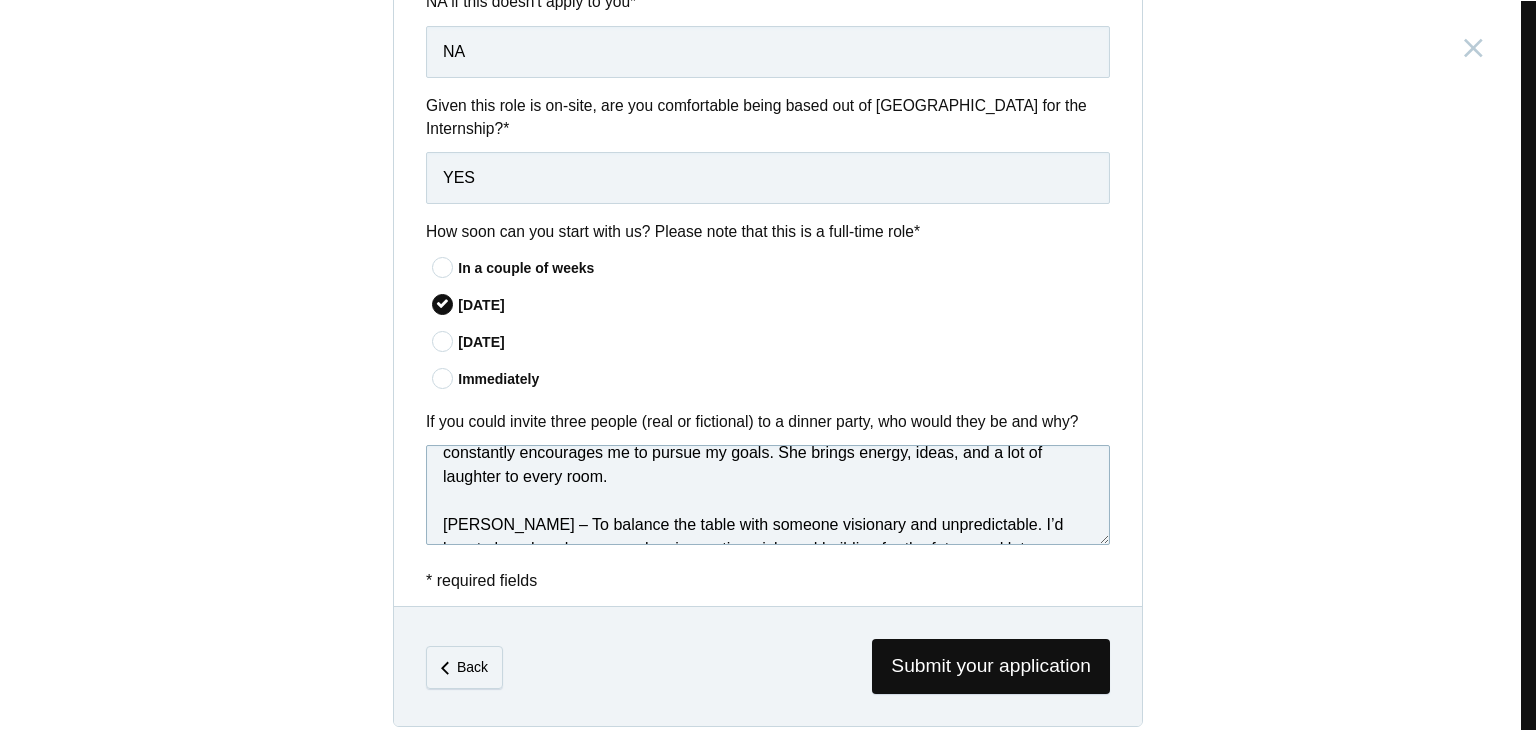 scroll, scrollTop: 197, scrollLeft: 0, axis: vertical 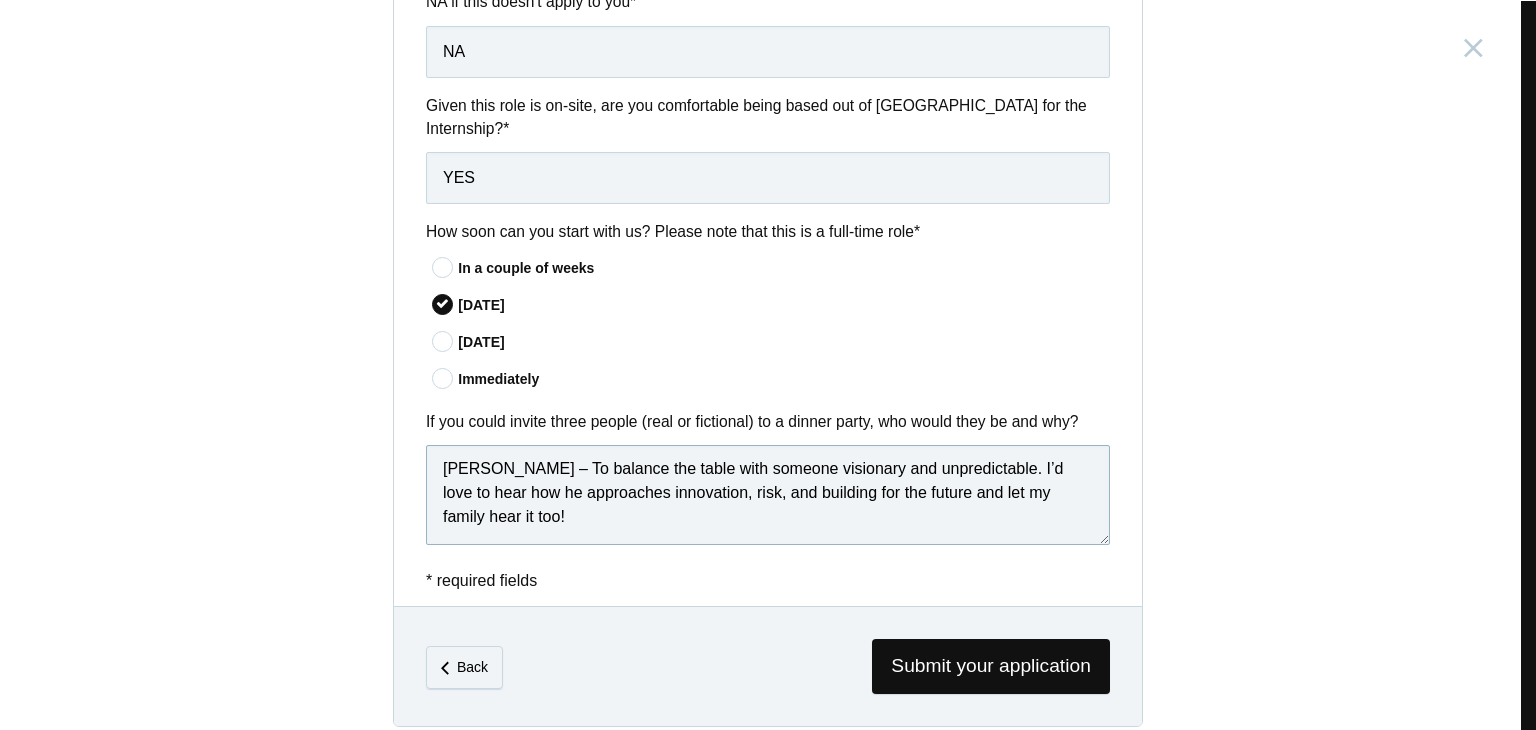type on "My Mother – She’s my greatest source of strength and inspiration. Her patience, discipline, and work ethic have shaped who I am. Having her at the table means everything feels grounded and warm.
My Sister – She’s my best friend and biggest supporter. We dream together, and she constantly encourages me to pursue my goals. She brings energy, ideas, and a lot of laughter to every room.
[PERSON_NAME] – To balance the table with someone visionary and unpredictable. I’d love to hear how he approaches innovation, risk, and building for the future and let my family hear it too!" 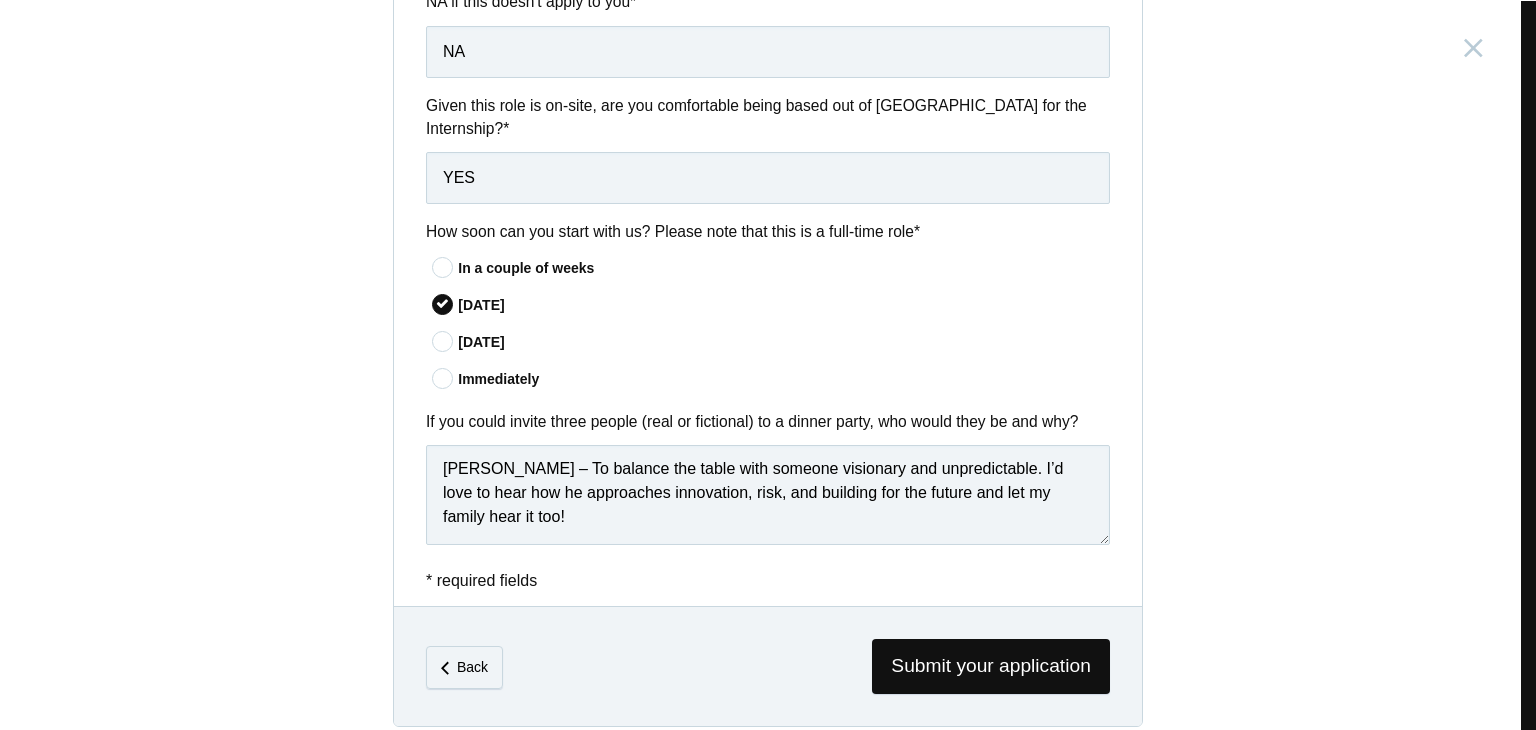 click on "Personal
Full name  *
[PERSON_NAME]
Email address  *
[EMAIL_ADDRESS][DOMAIN_NAME]
Phone number  *
[PHONE_NUMBER]
CV / Resume
We accept Word, PDF, and ODT files
Questions
How long can you intern for?   *
Less than 4 months 4 to 6 months *" at bounding box center (768, -425) 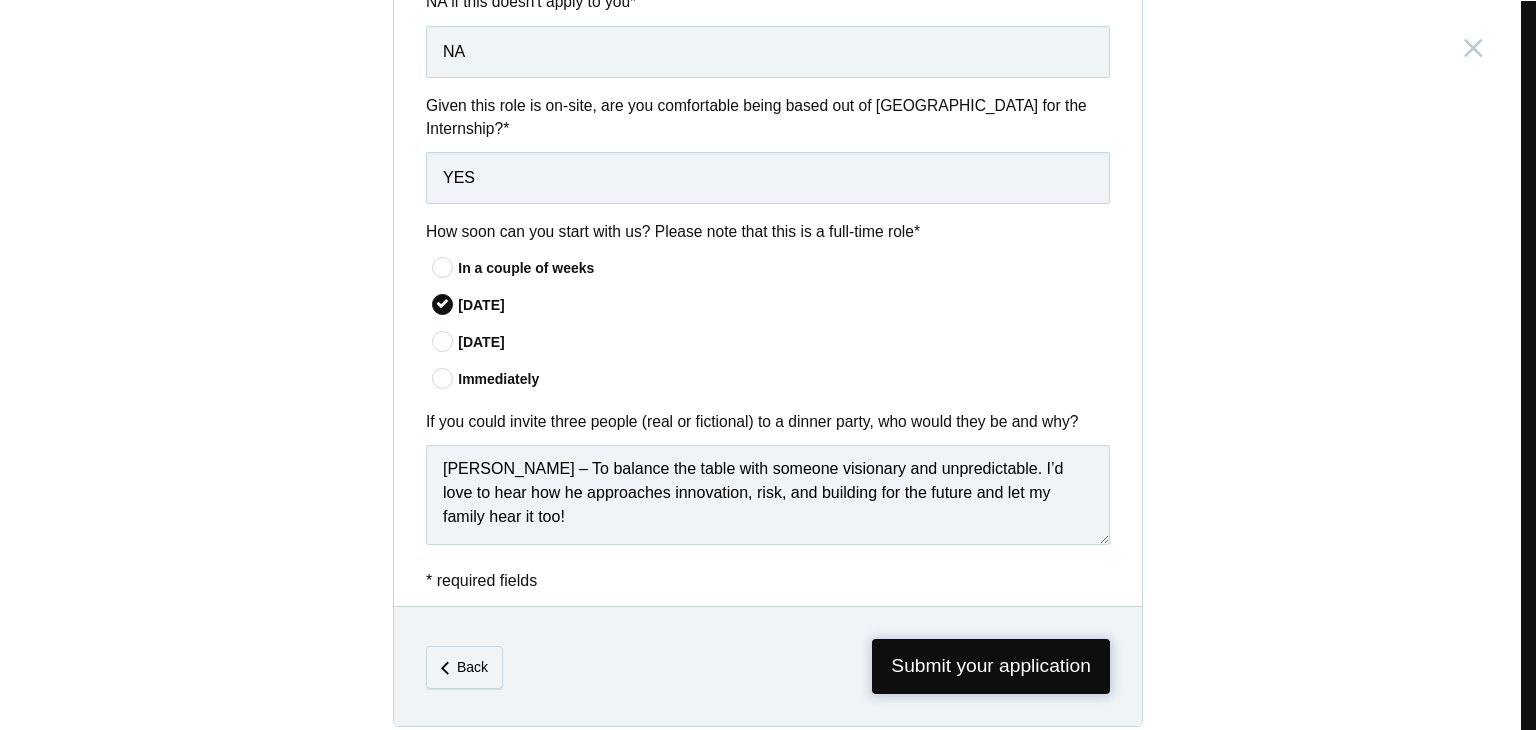 click on "Submit your application" at bounding box center [991, 666] 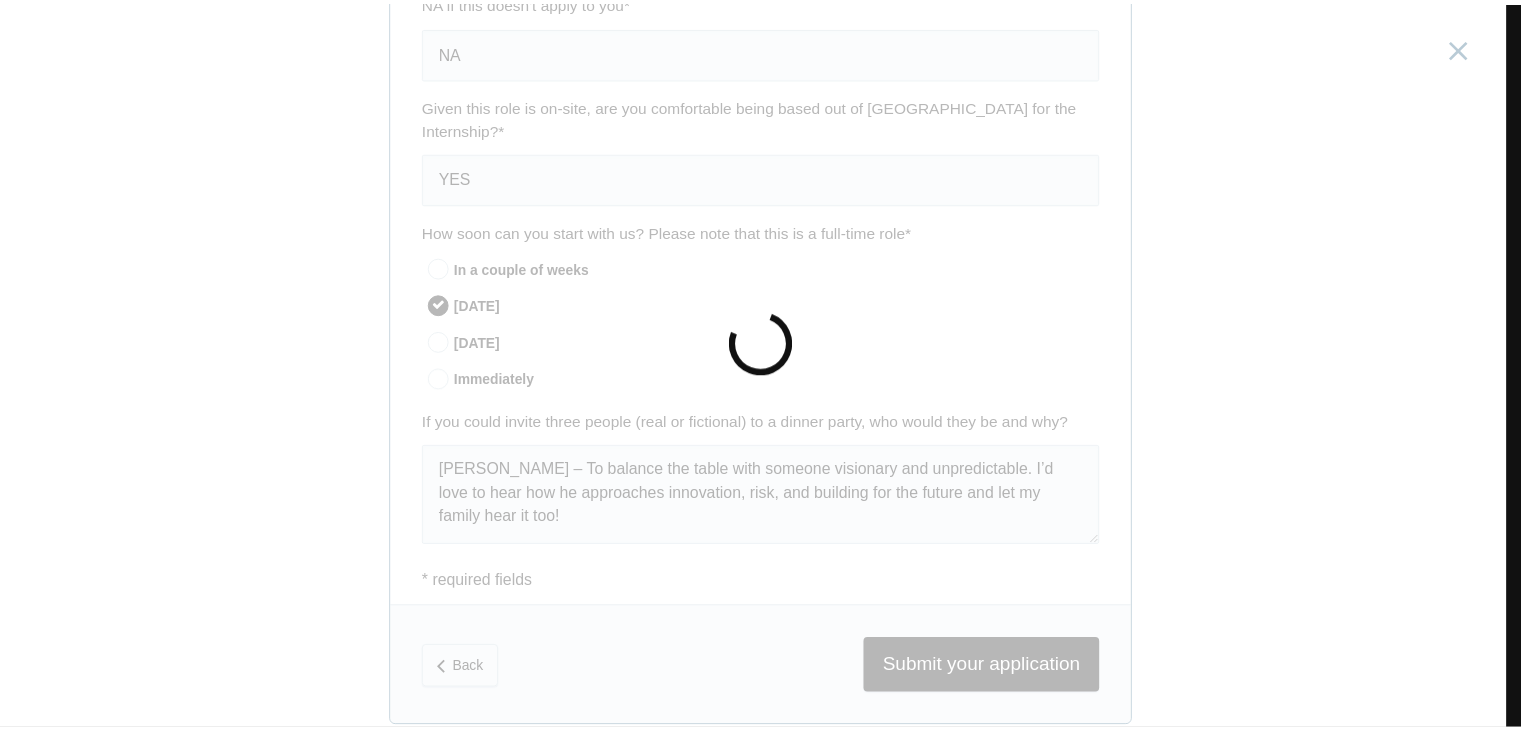 scroll, scrollTop: 0, scrollLeft: 0, axis: both 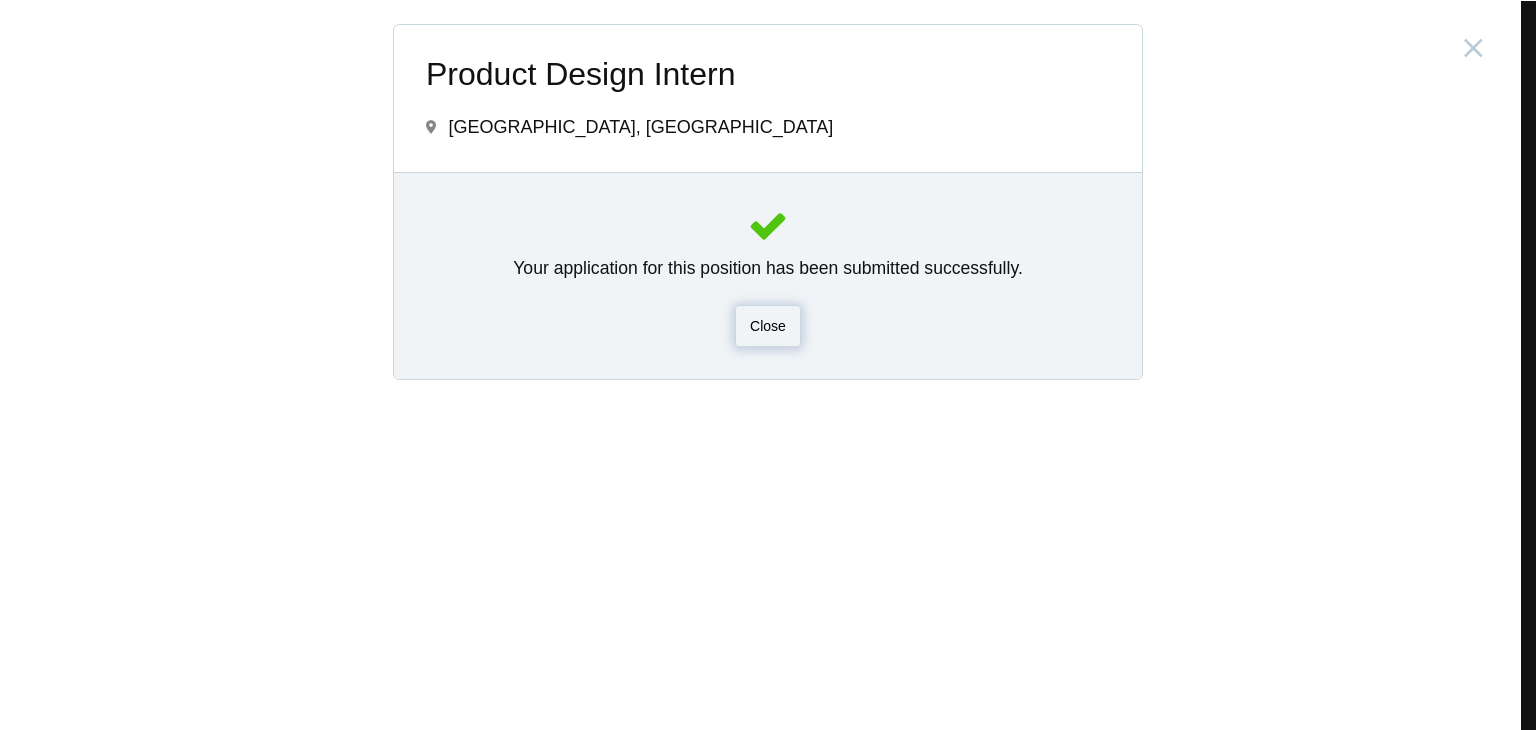 click on "Close" at bounding box center (768, 326) 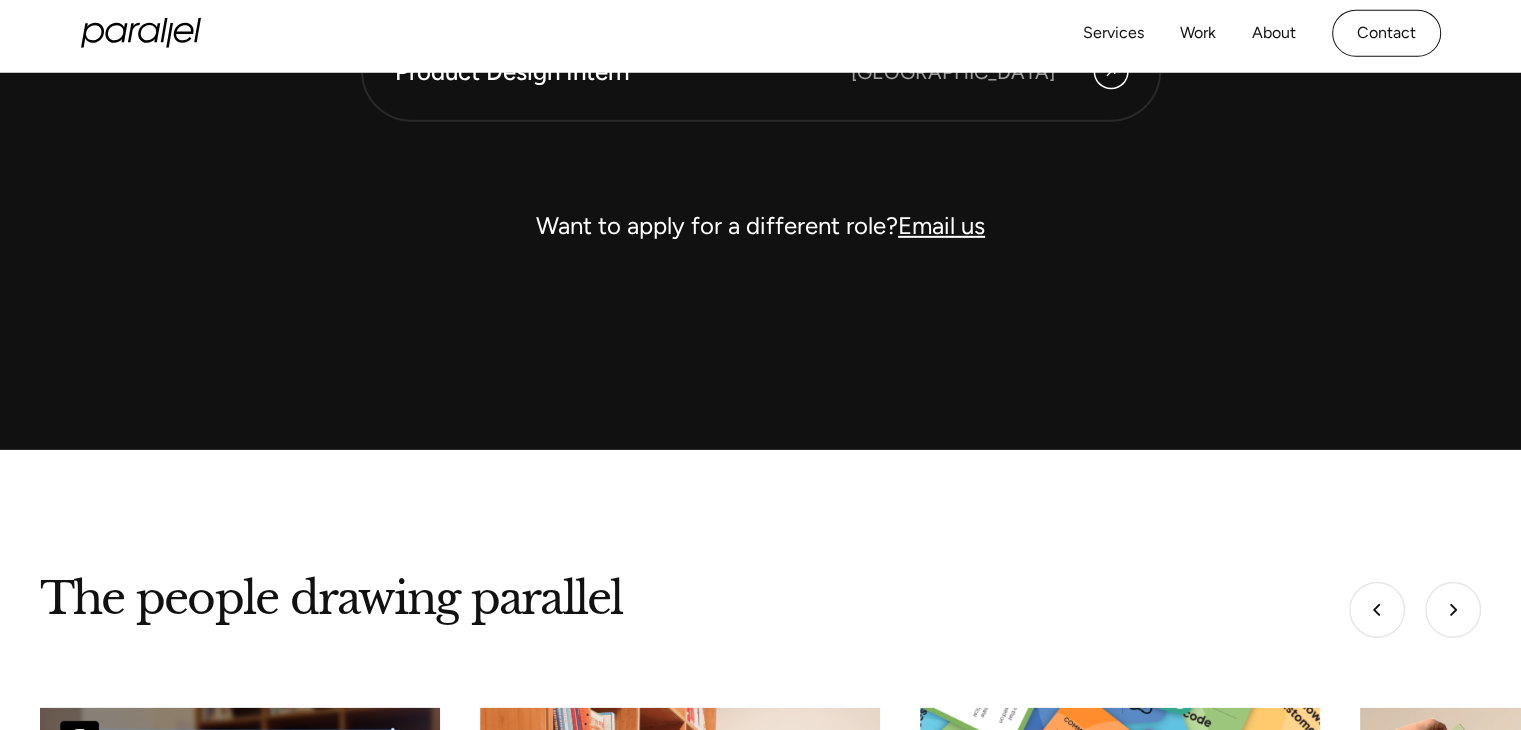 scroll, scrollTop: 6061, scrollLeft: 0, axis: vertical 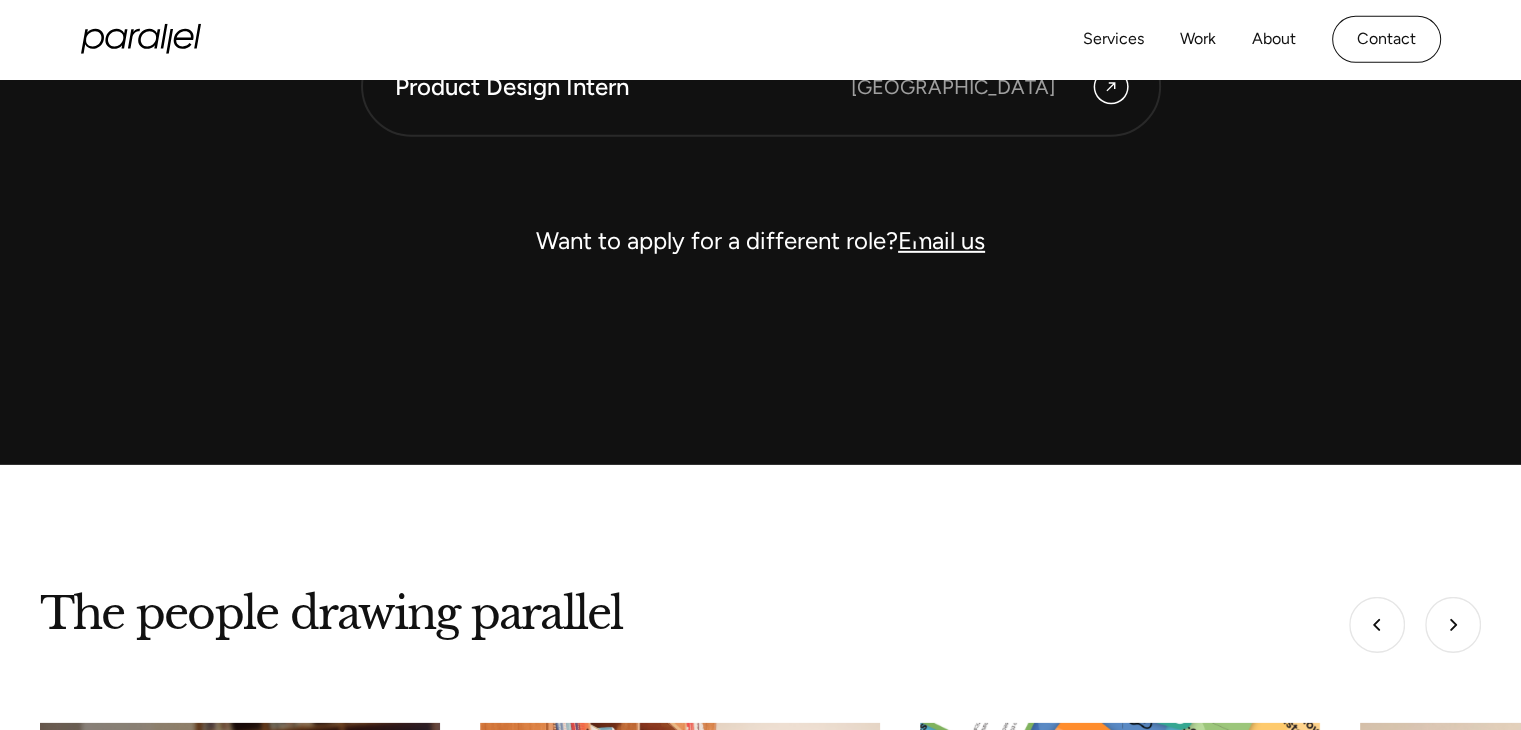 click on "Email us" at bounding box center (941, 240) 